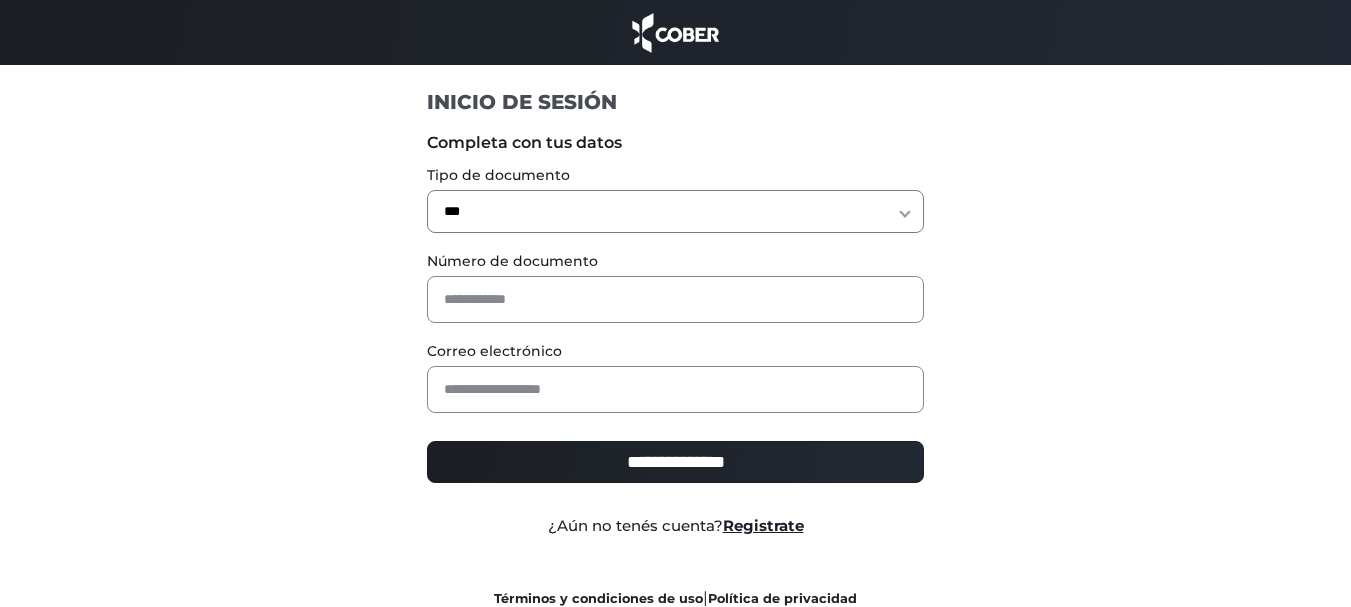 select on "***" 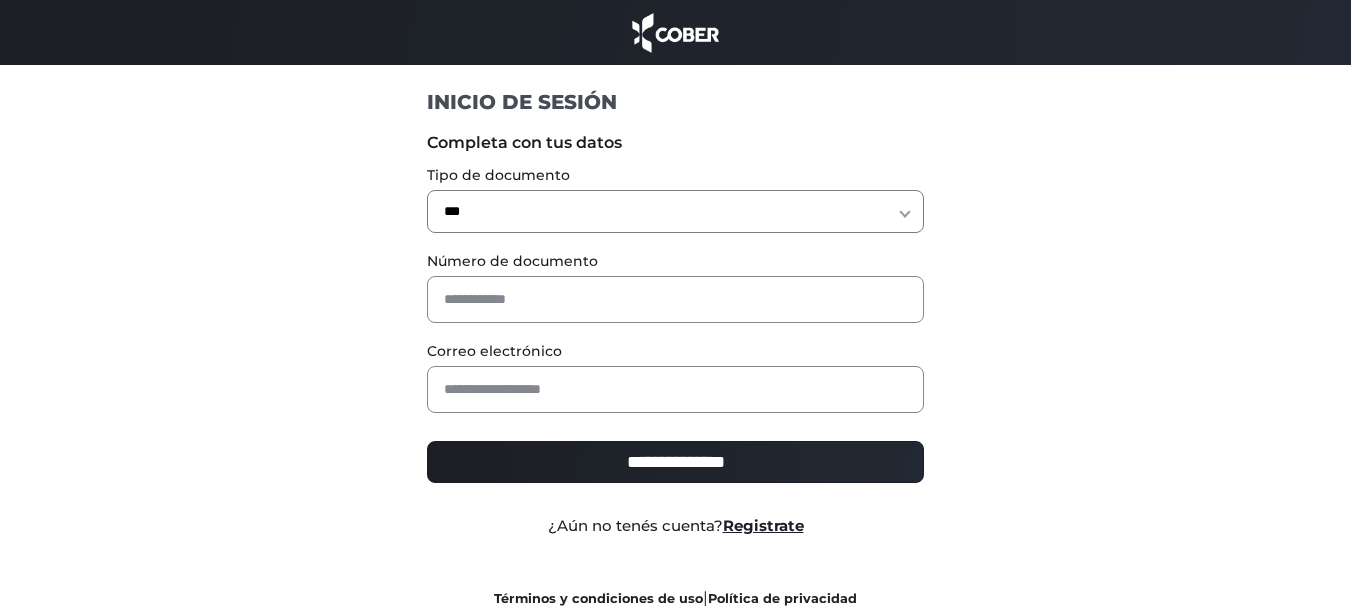 scroll, scrollTop: 0, scrollLeft: 0, axis: both 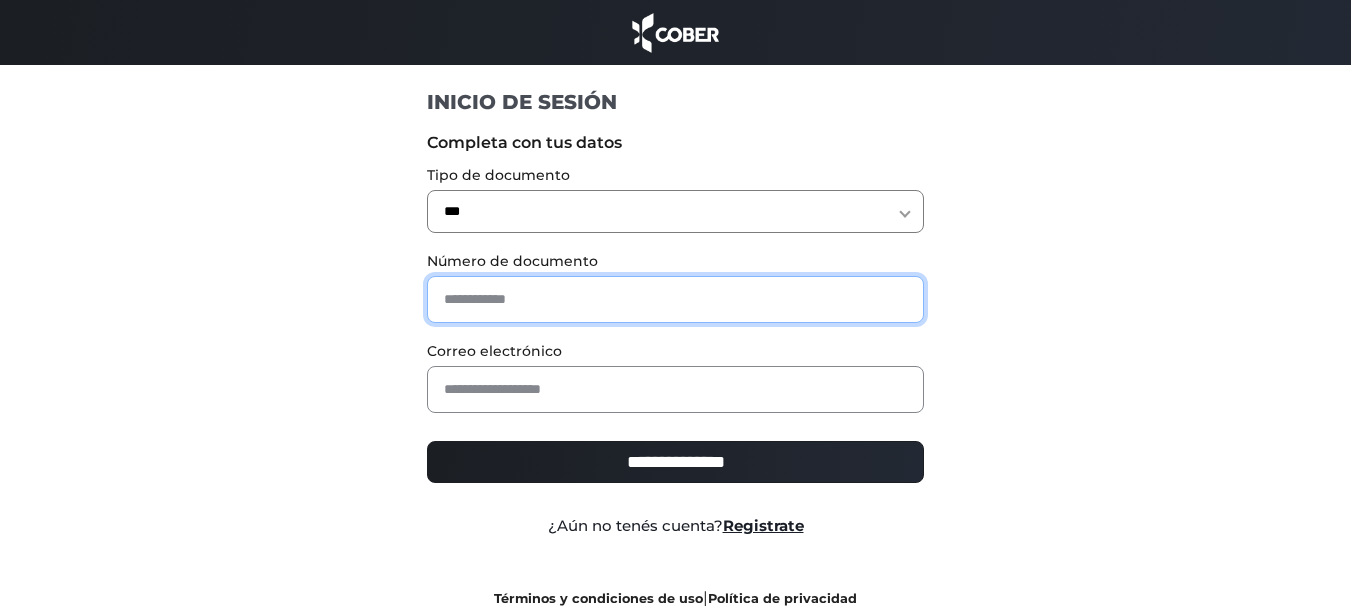 click at bounding box center (675, 299) 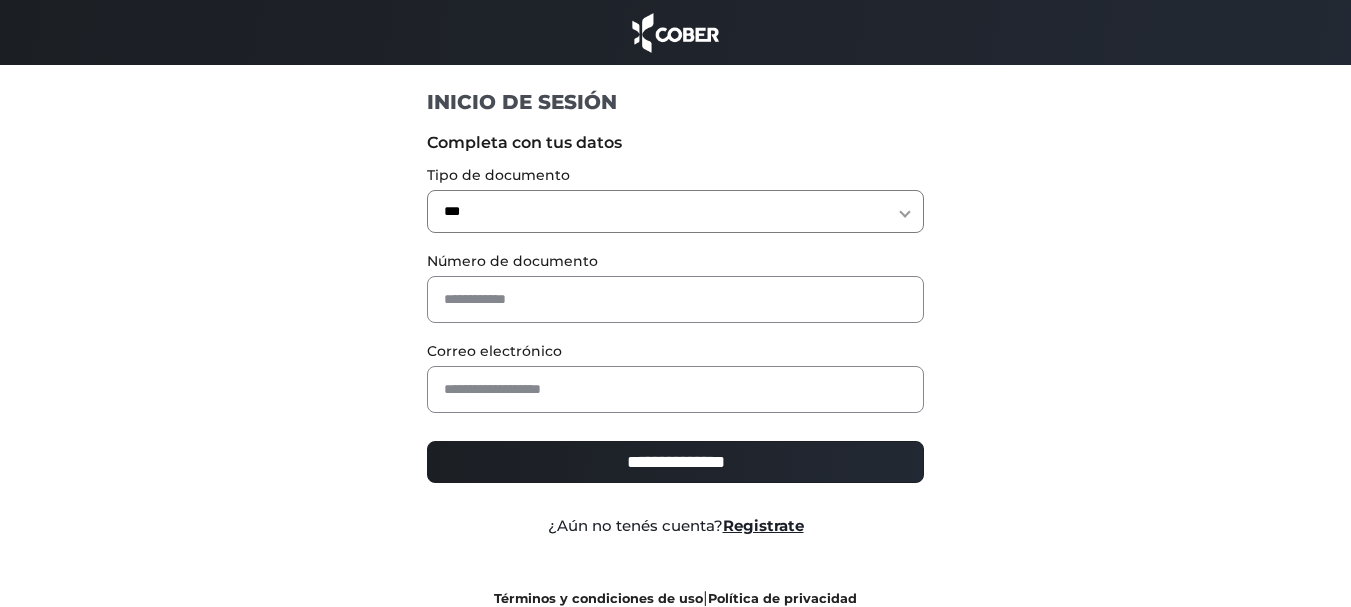 click on "**********" at bounding box center [675, 330] 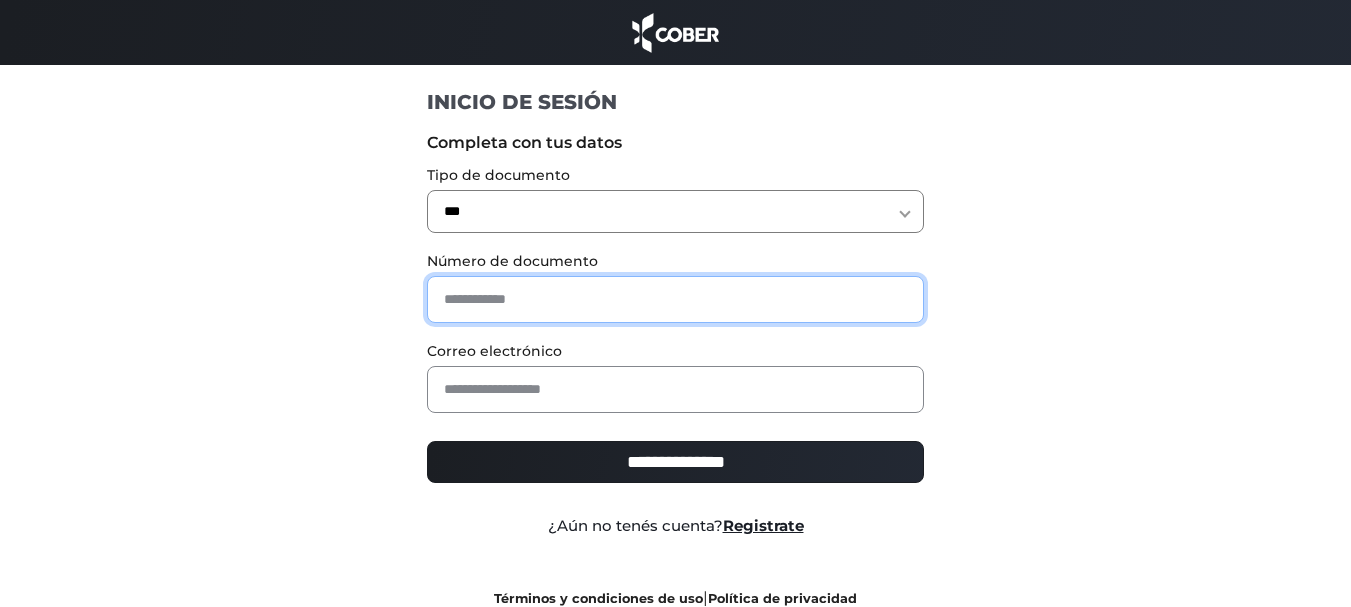 click at bounding box center [675, 299] 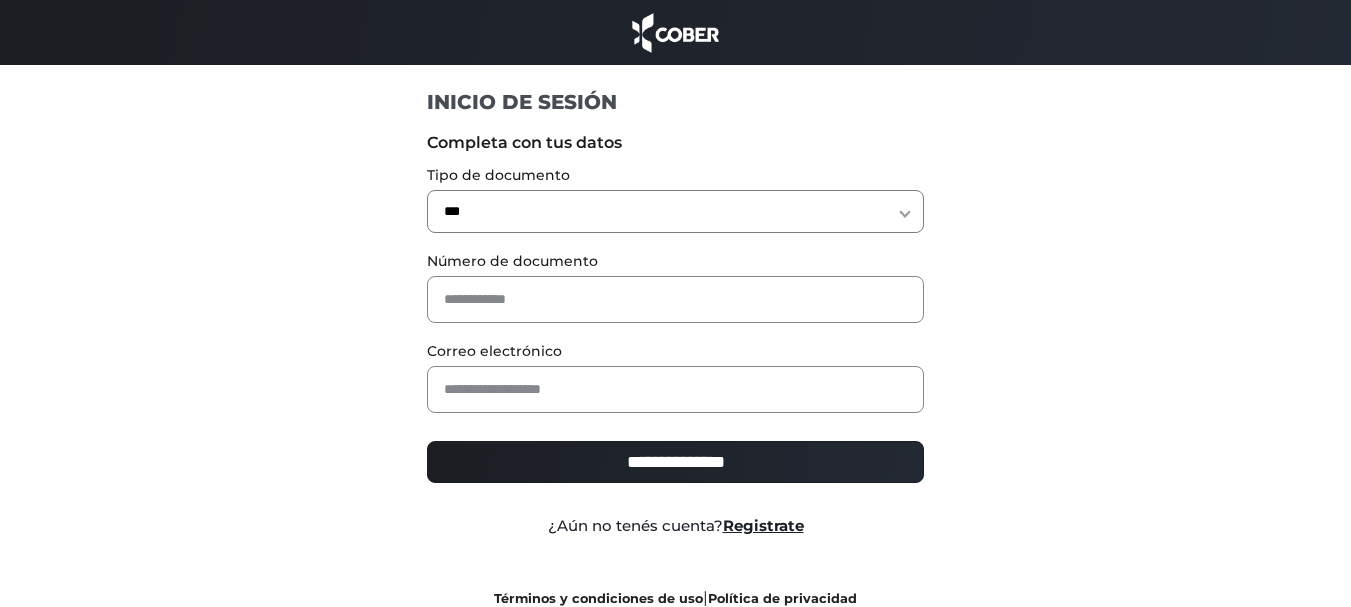 click on "Correo electrónico" at bounding box center [675, 376] 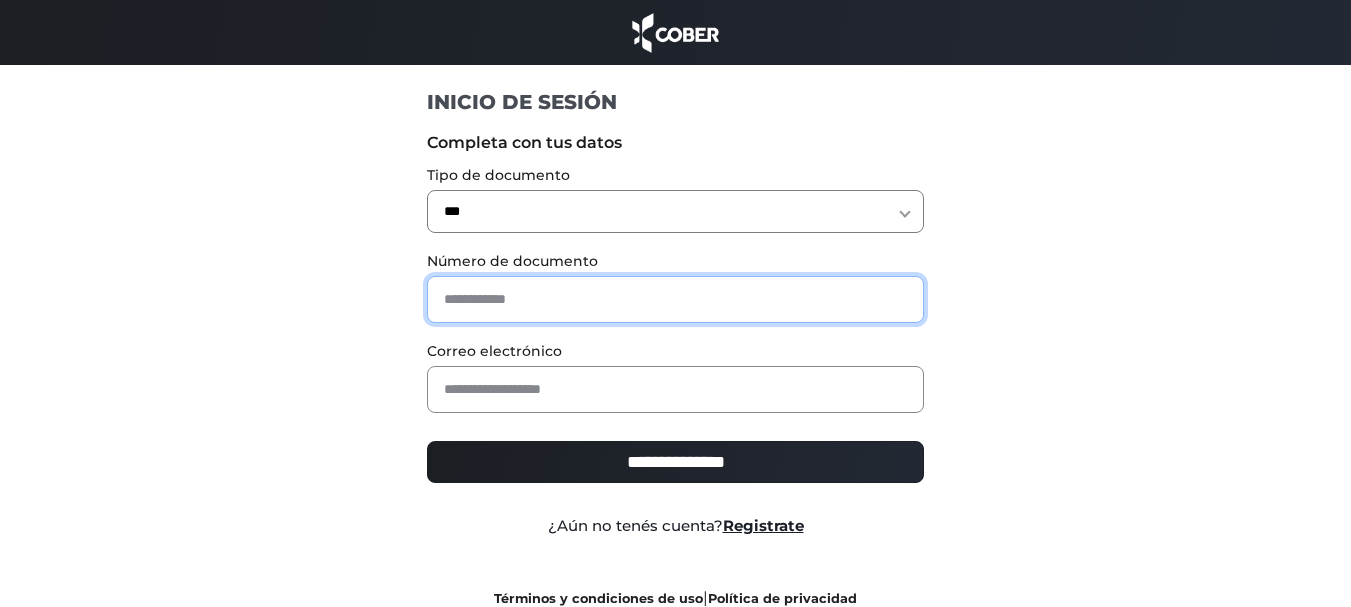 click at bounding box center (675, 299) 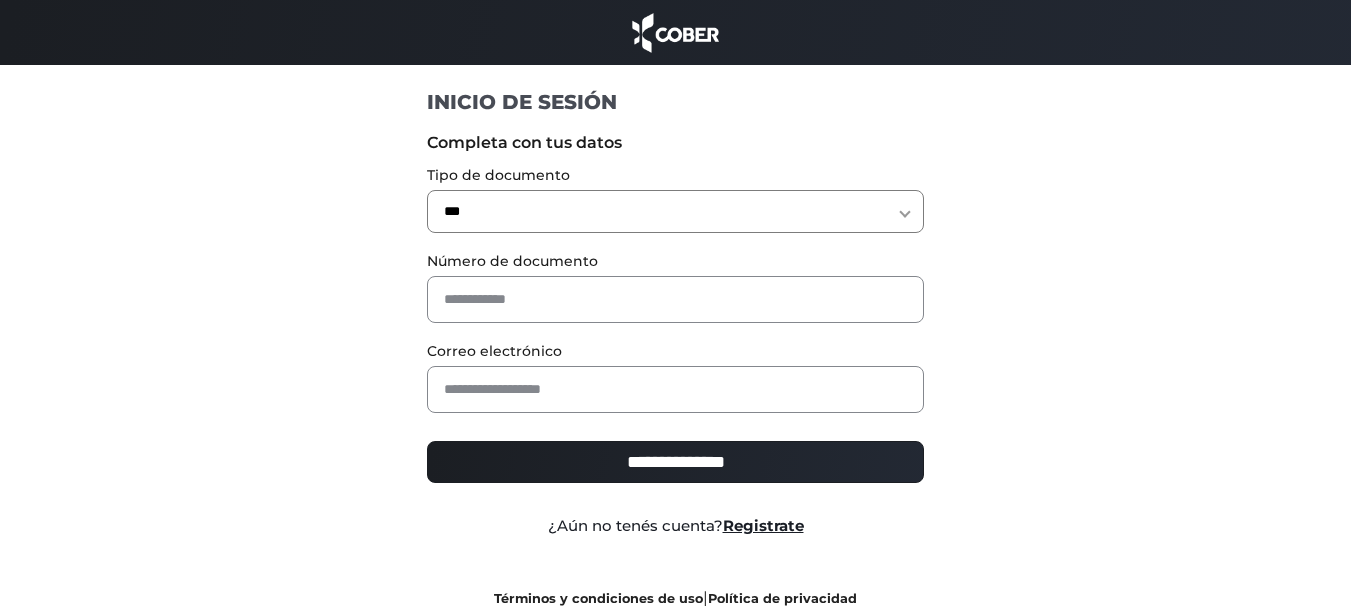 click on "**********" at bounding box center (676, 378) 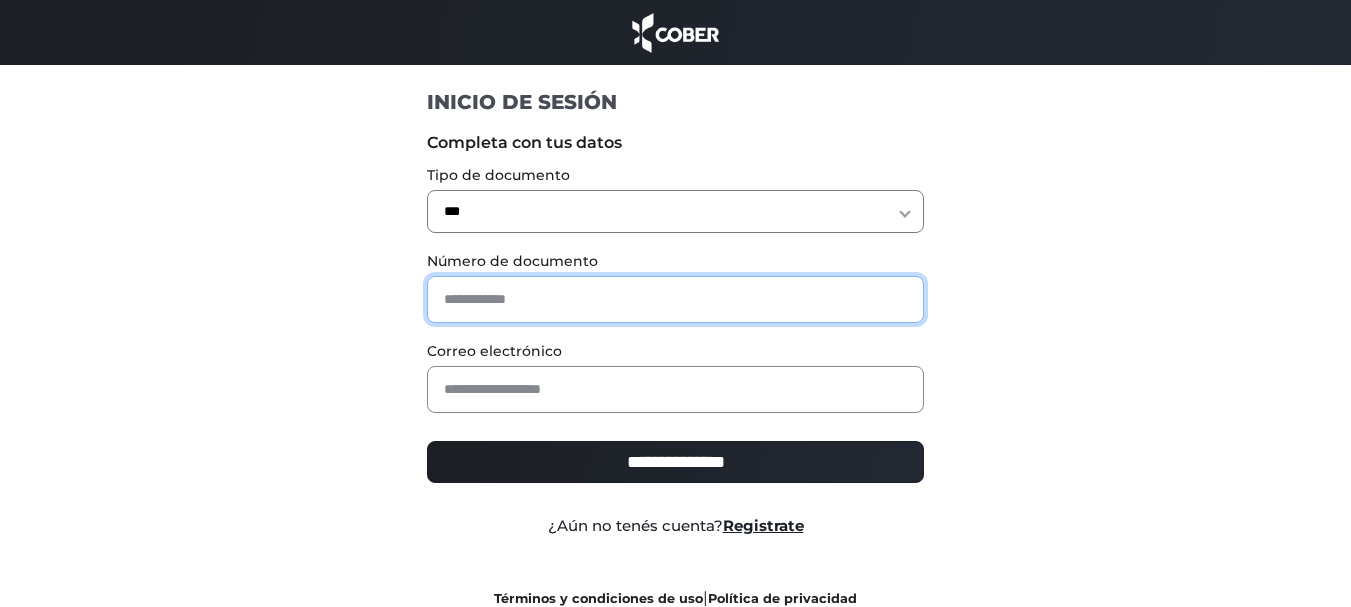 drag, startPoint x: 487, startPoint y: 319, endPoint x: 512, endPoint y: 373, distance: 59.5063 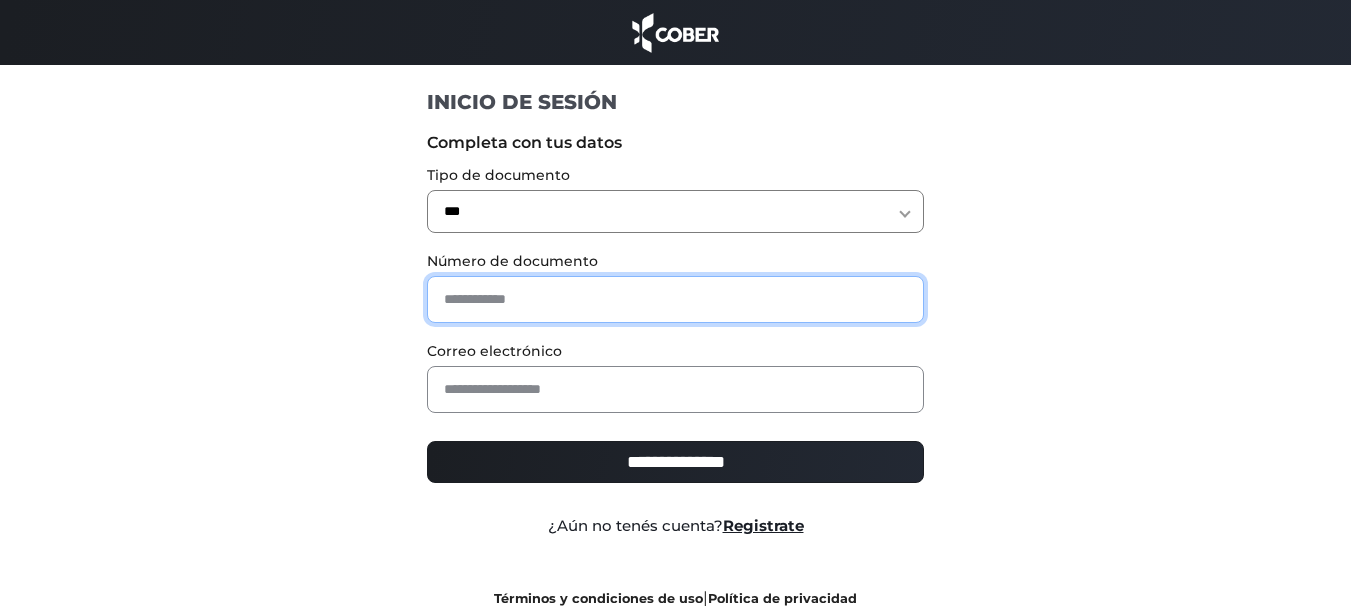 click at bounding box center (675, 299) 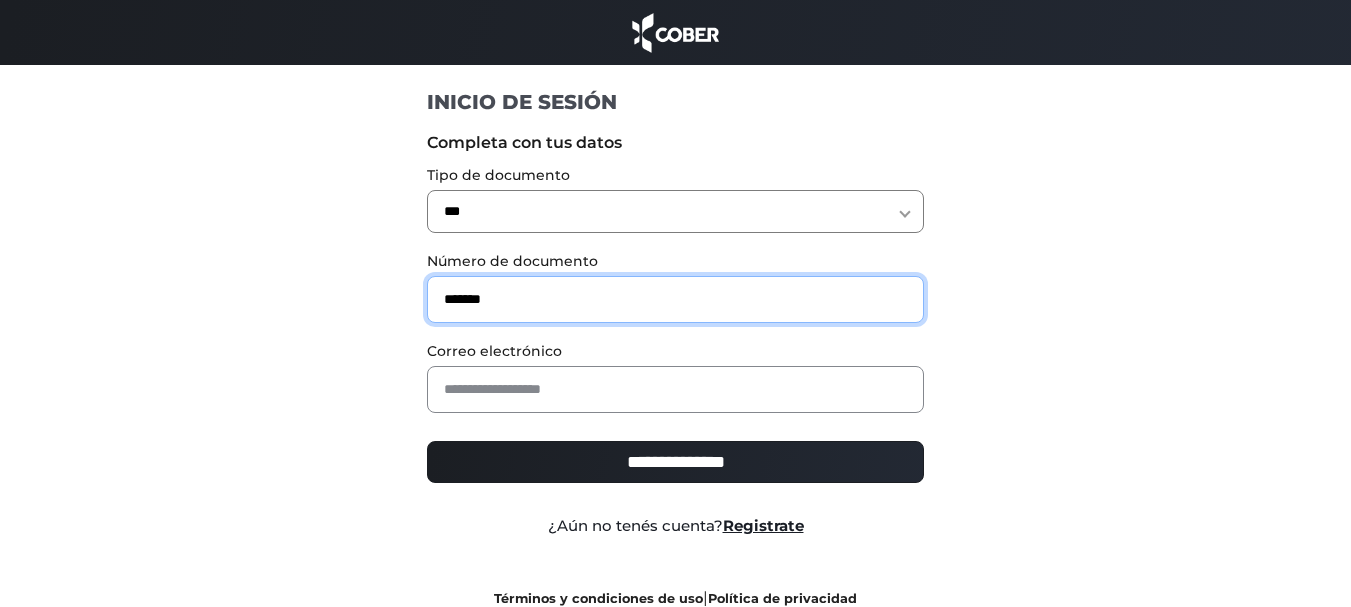 type on "*******" 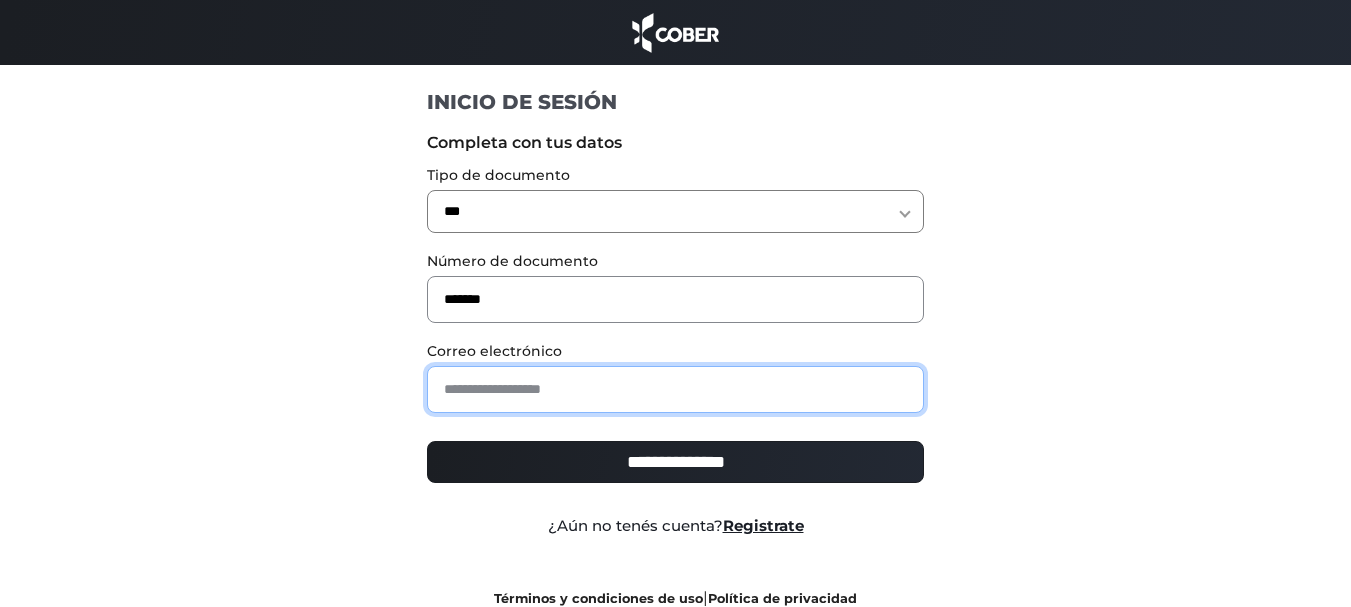 click at bounding box center (675, 389) 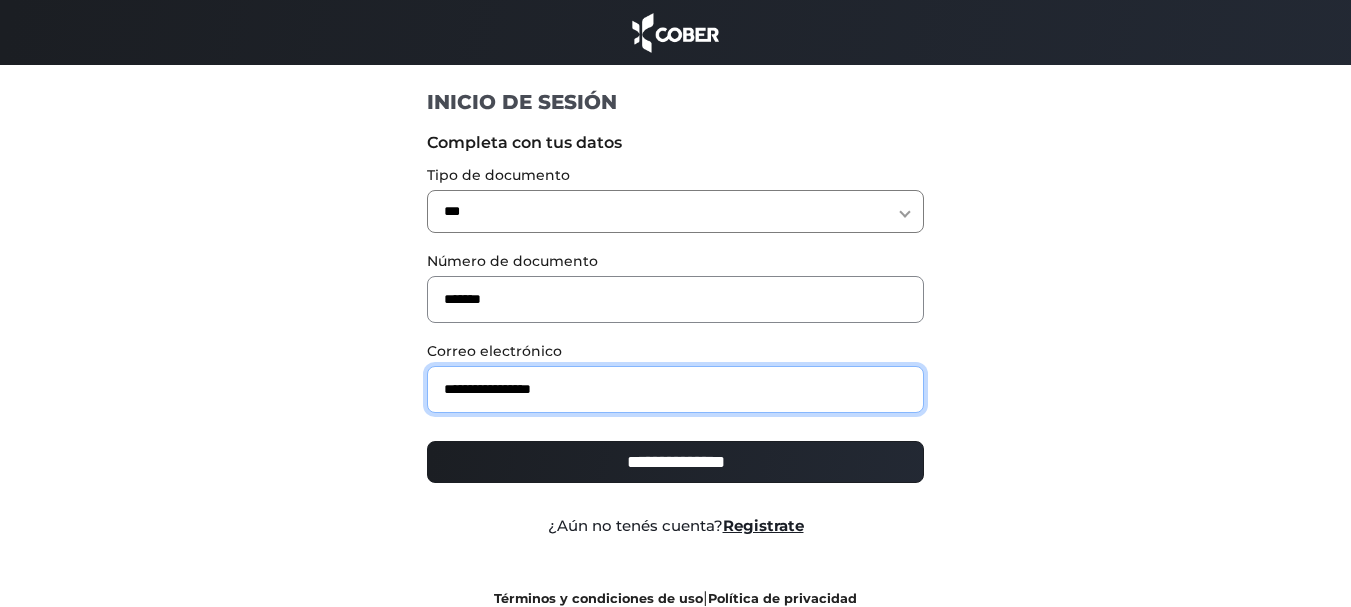 type on "**********" 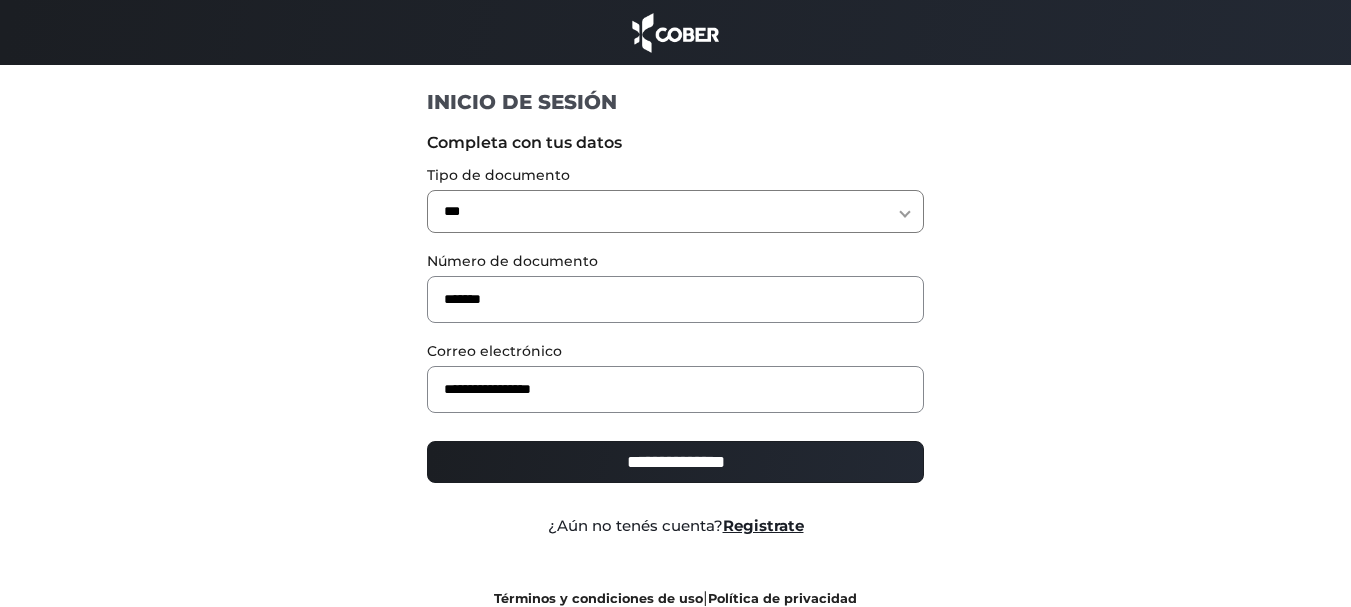 click on "**********" at bounding box center (675, 462) 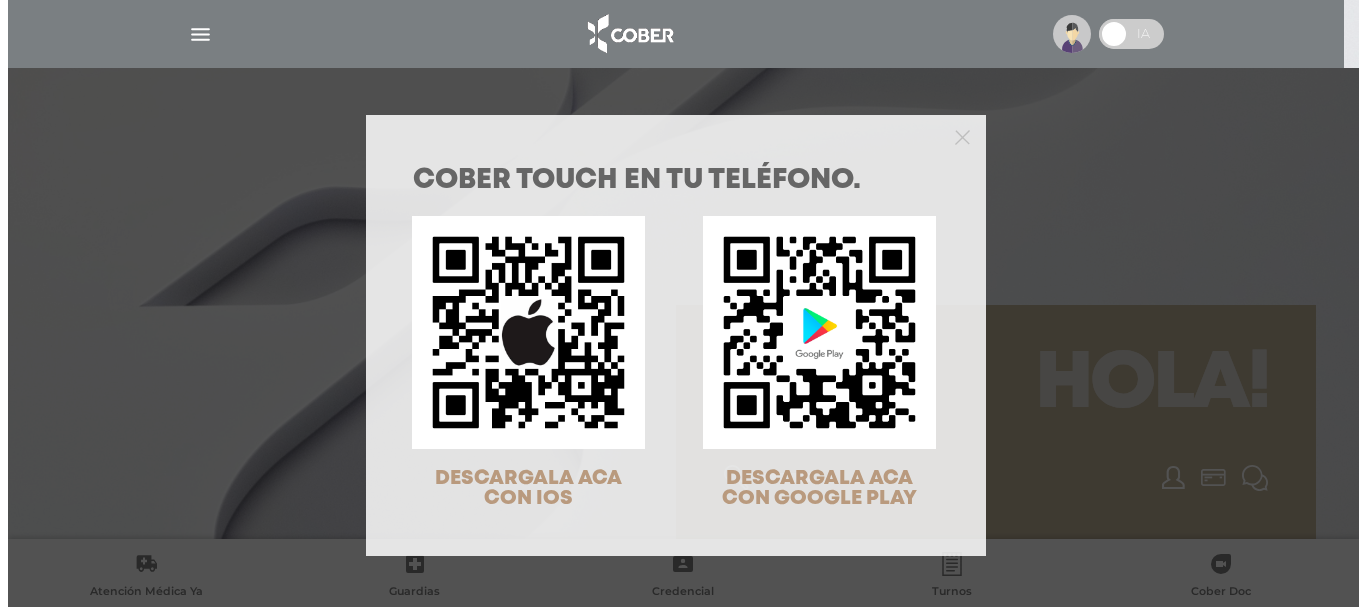 scroll, scrollTop: 0, scrollLeft: 0, axis: both 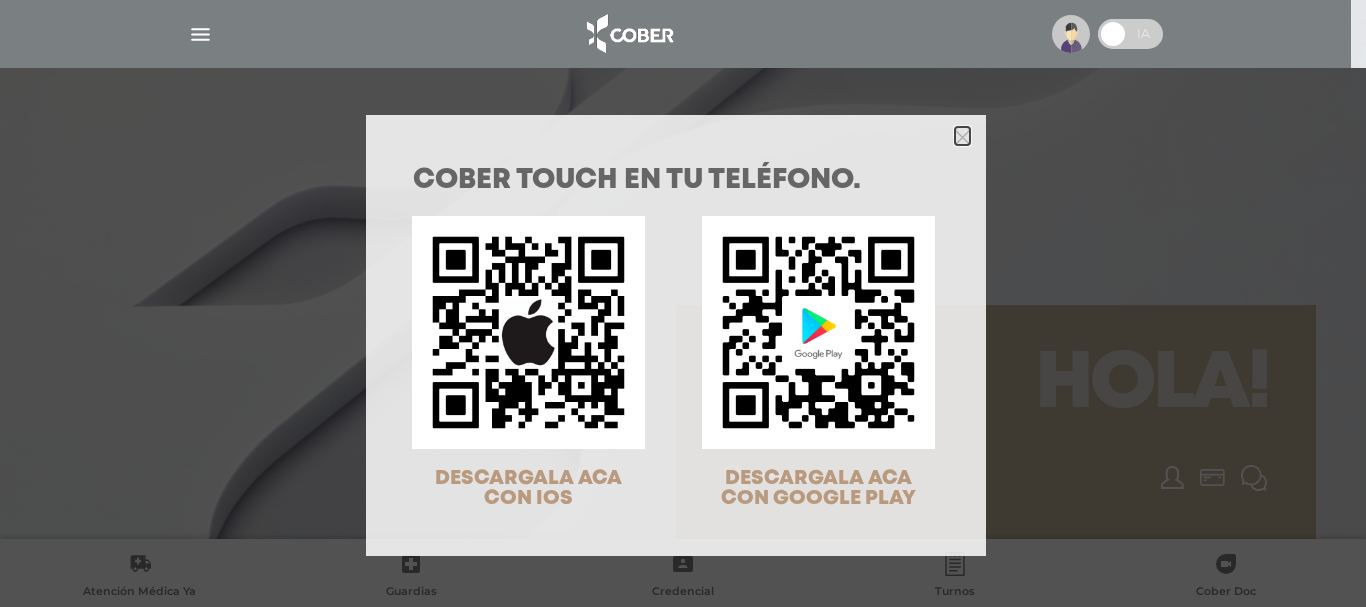 click 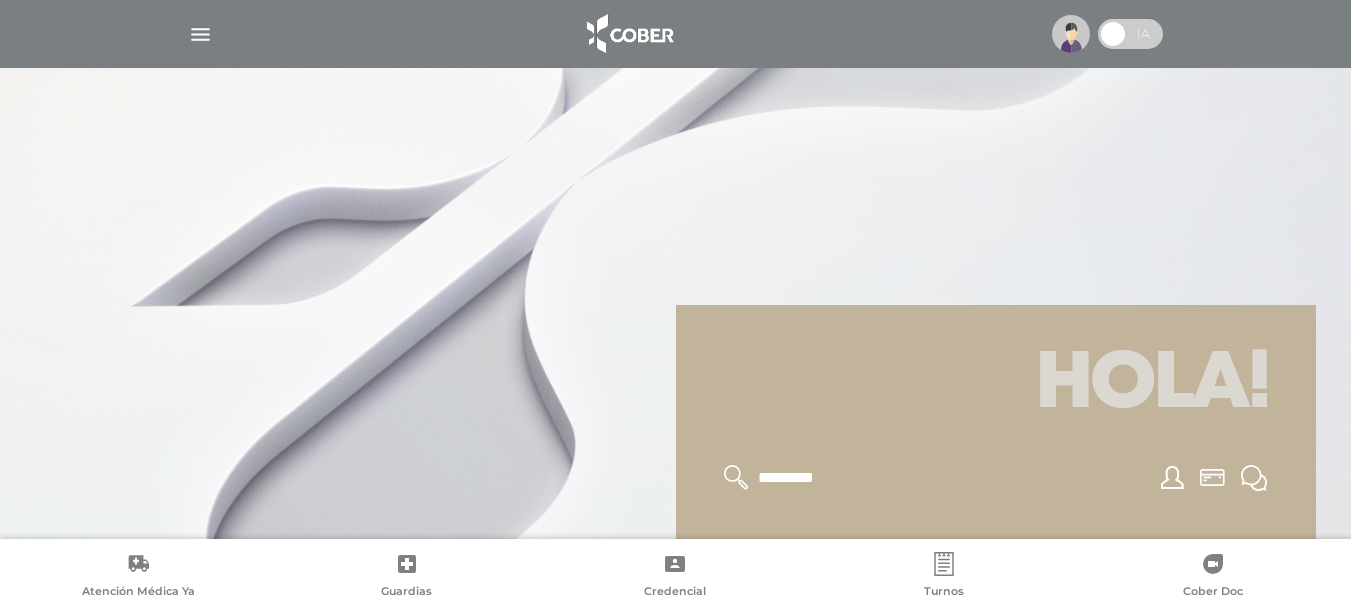 click at bounding box center [200, 34] 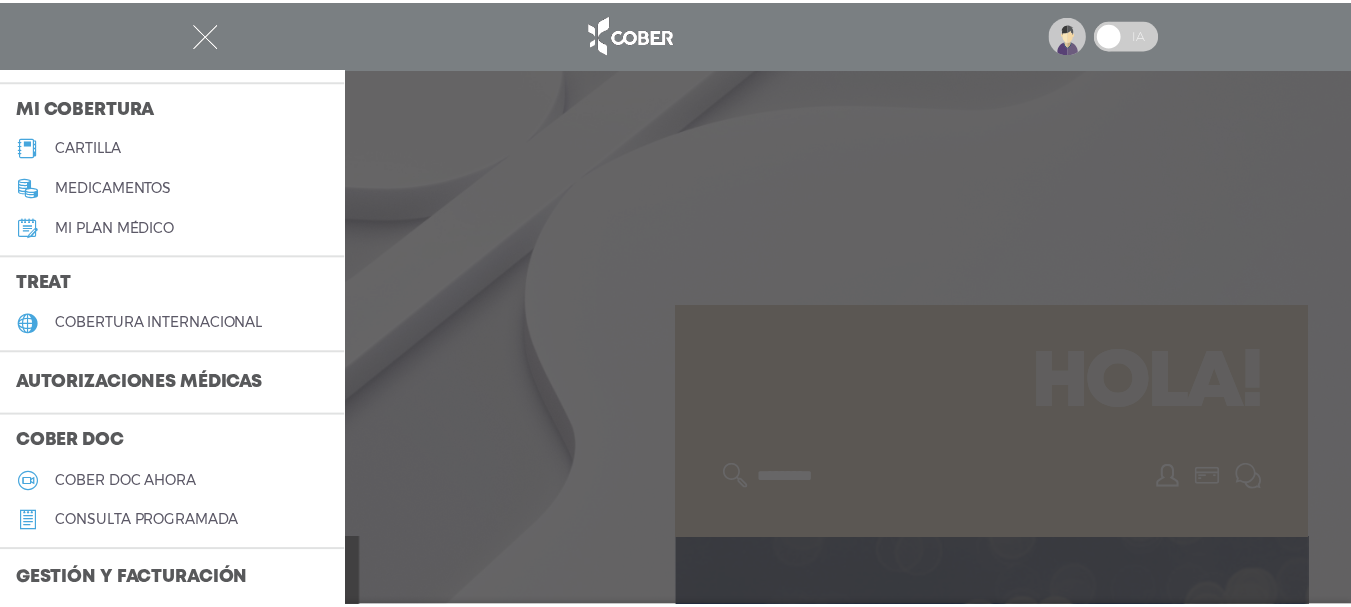 scroll, scrollTop: 0, scrollLeft: 0, axis: both 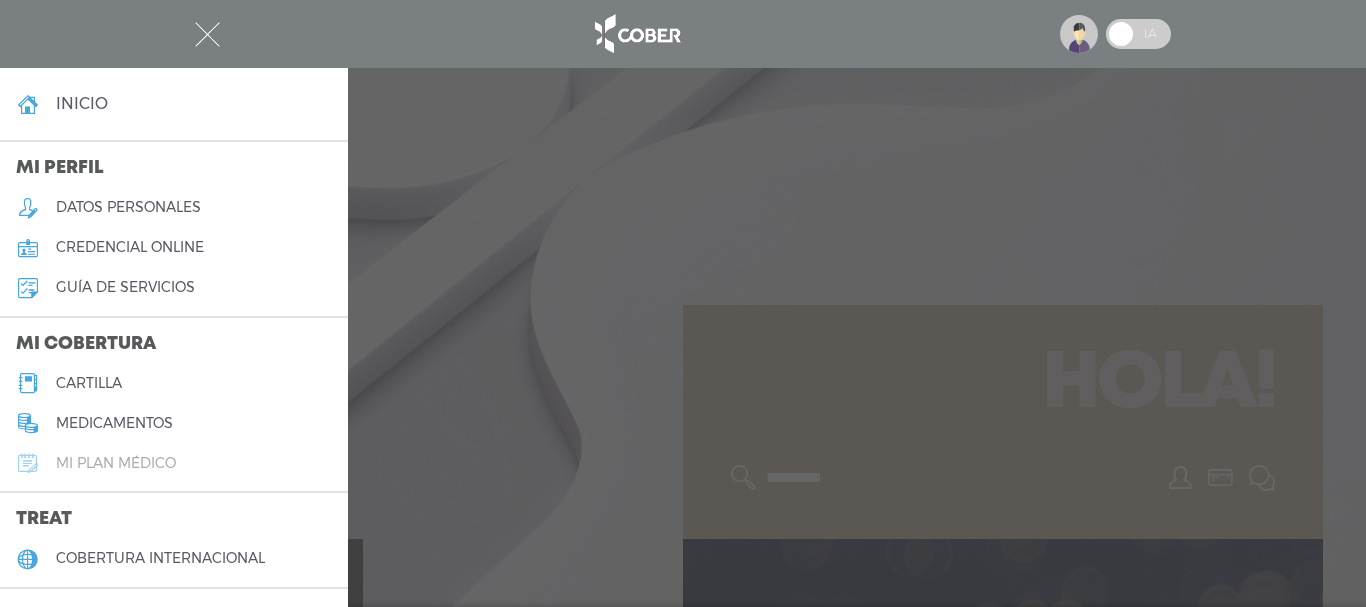 click on "Mi plan médico" at bounding box center [116, 463] 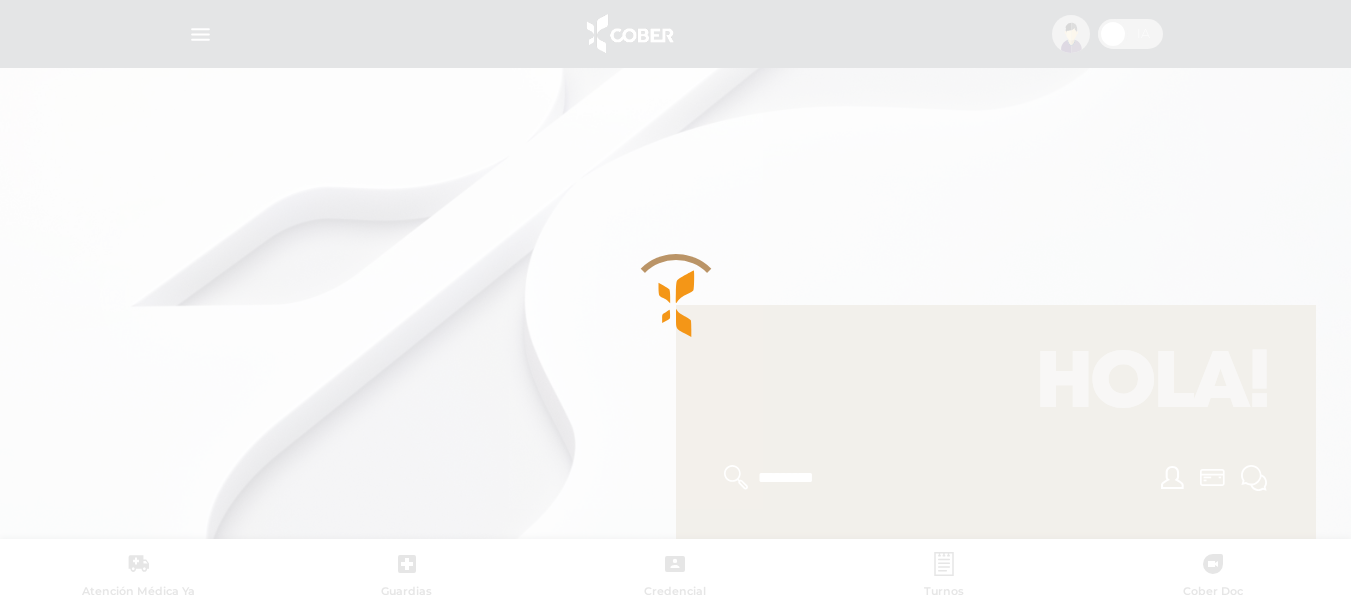 scroll, scrollTop: 300, scrollLeft: 0, axis: vertical 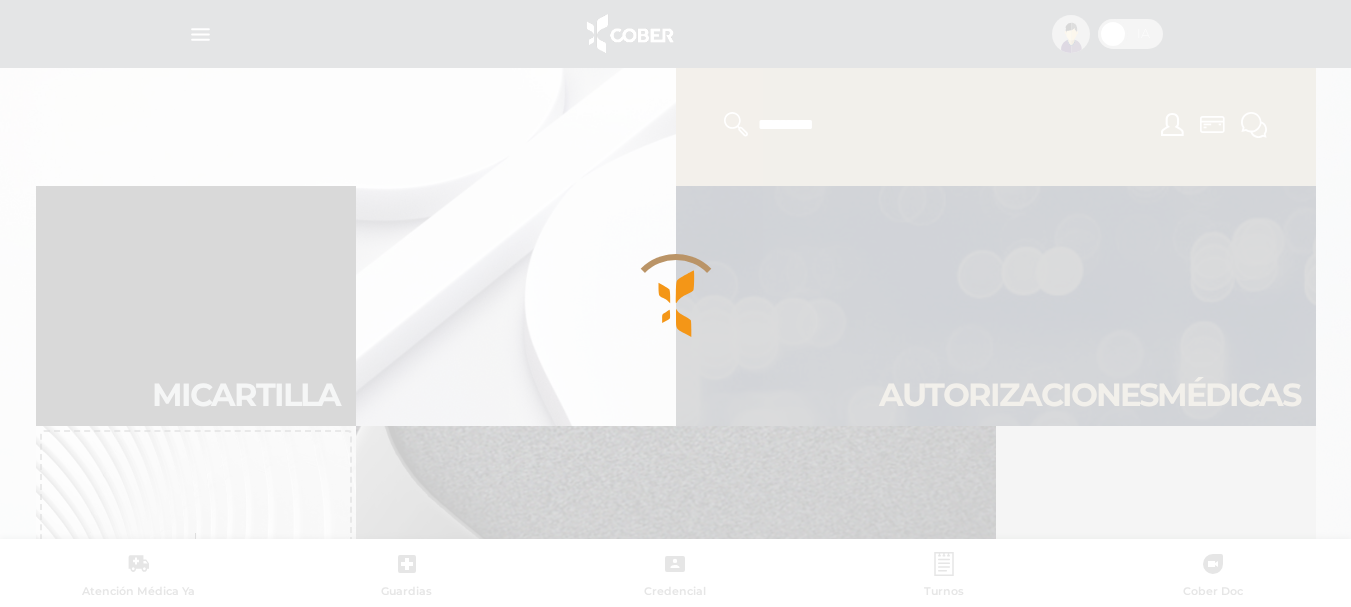 click at bounding box center (676, 304) 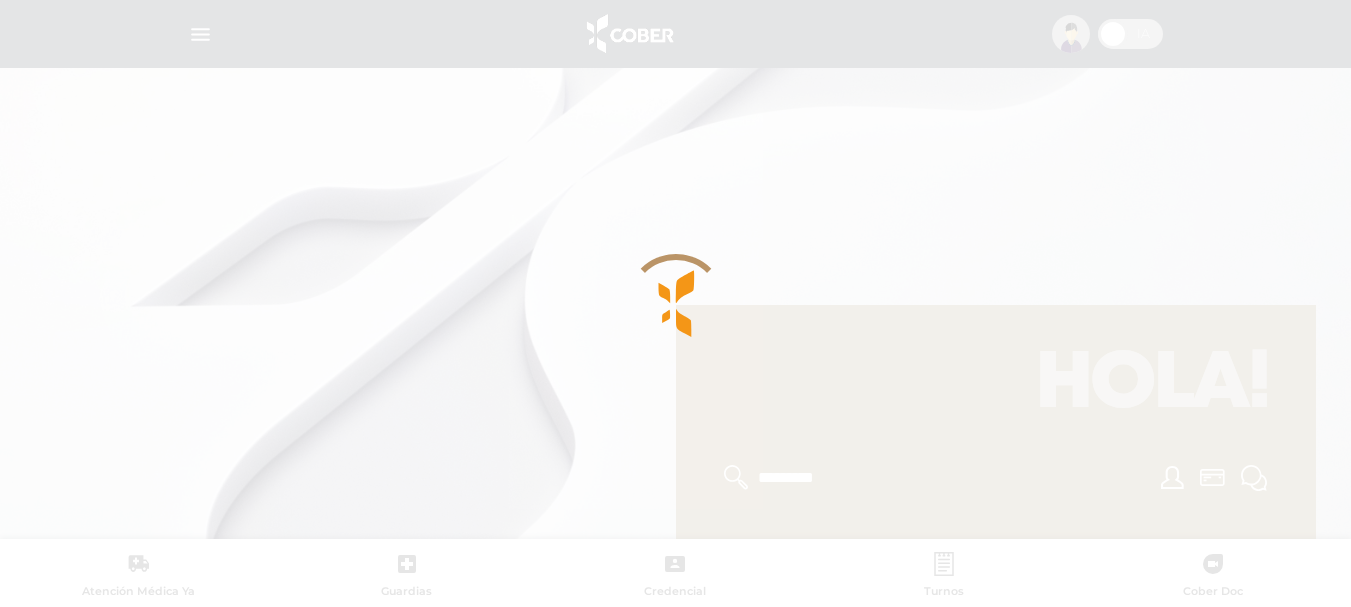 scroll, scrollTop: 262, scrollLeft: 0, axis: vertical 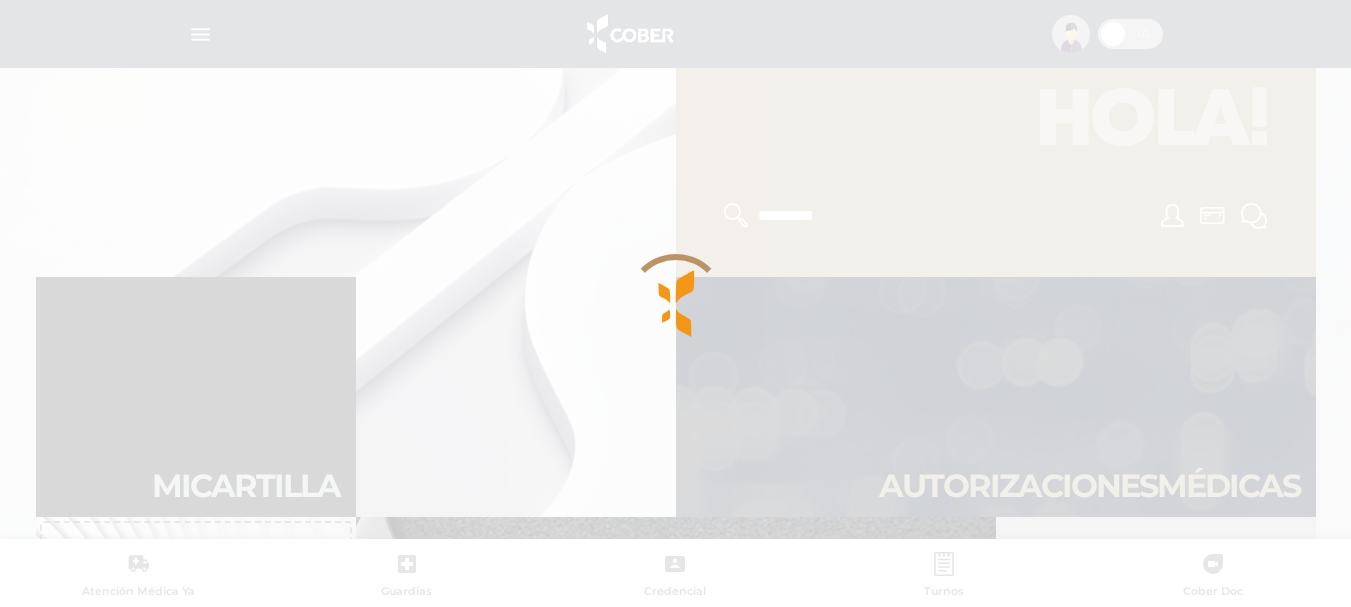 click at bounding box center [676, 304] 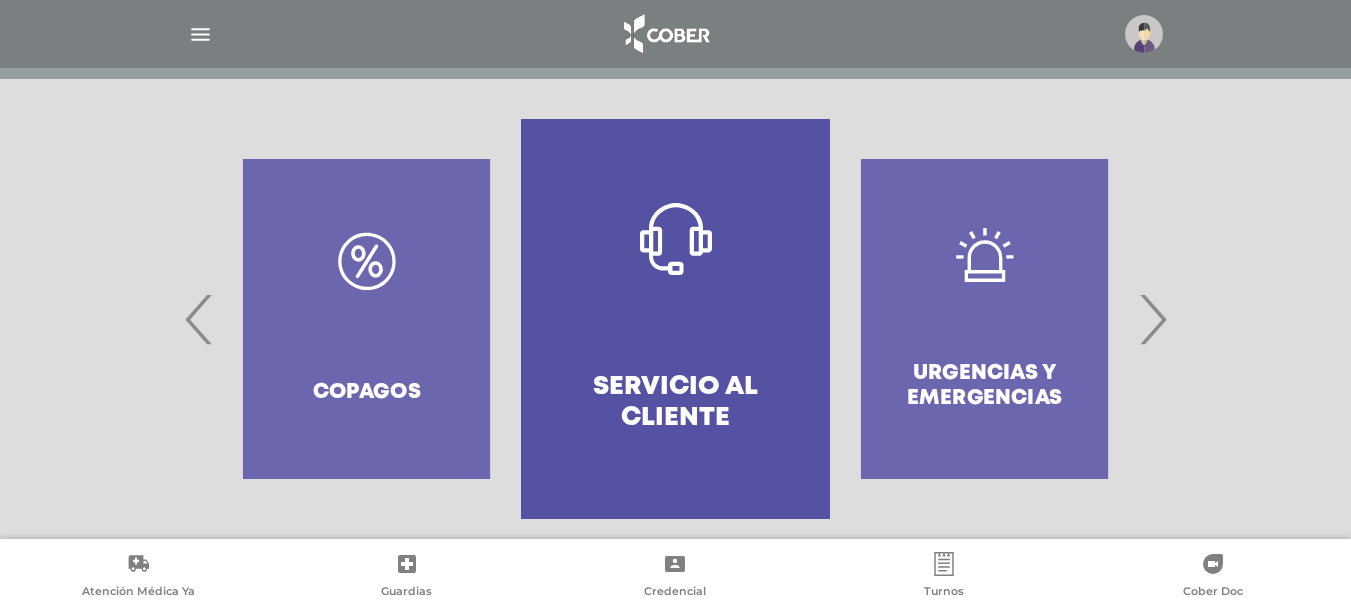 scroll, scrollTop: 420, scrollLeft: 0, axis: vertical 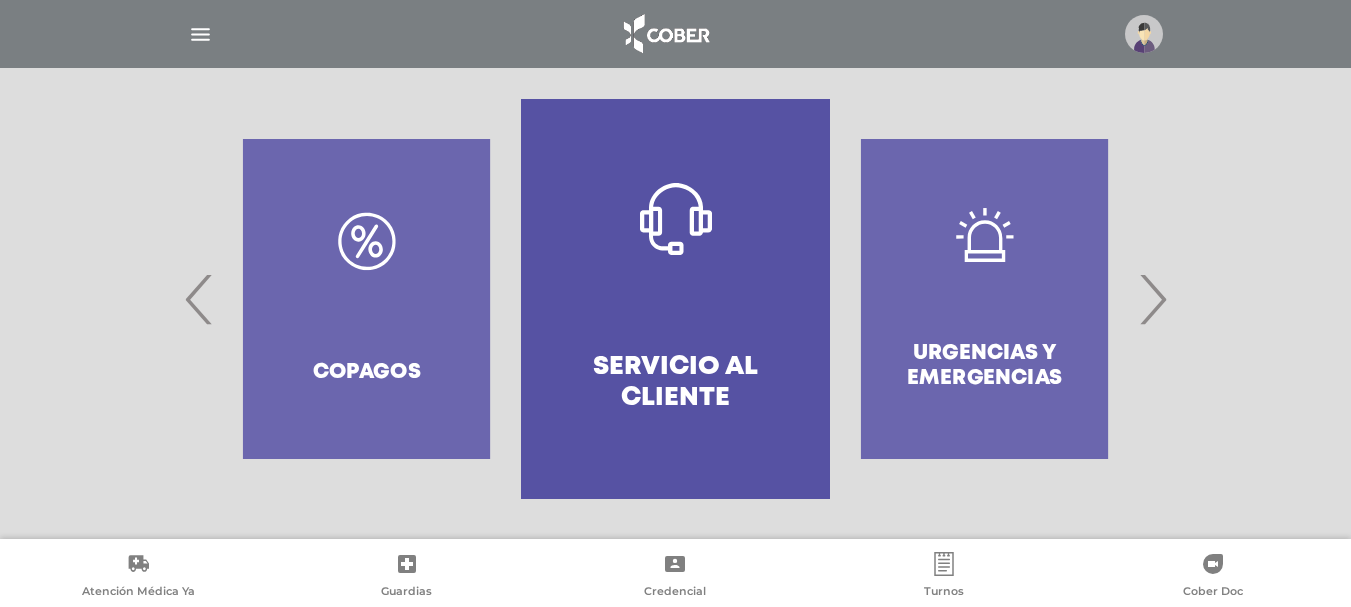 click on "›" at bounding box center [1152, 299] 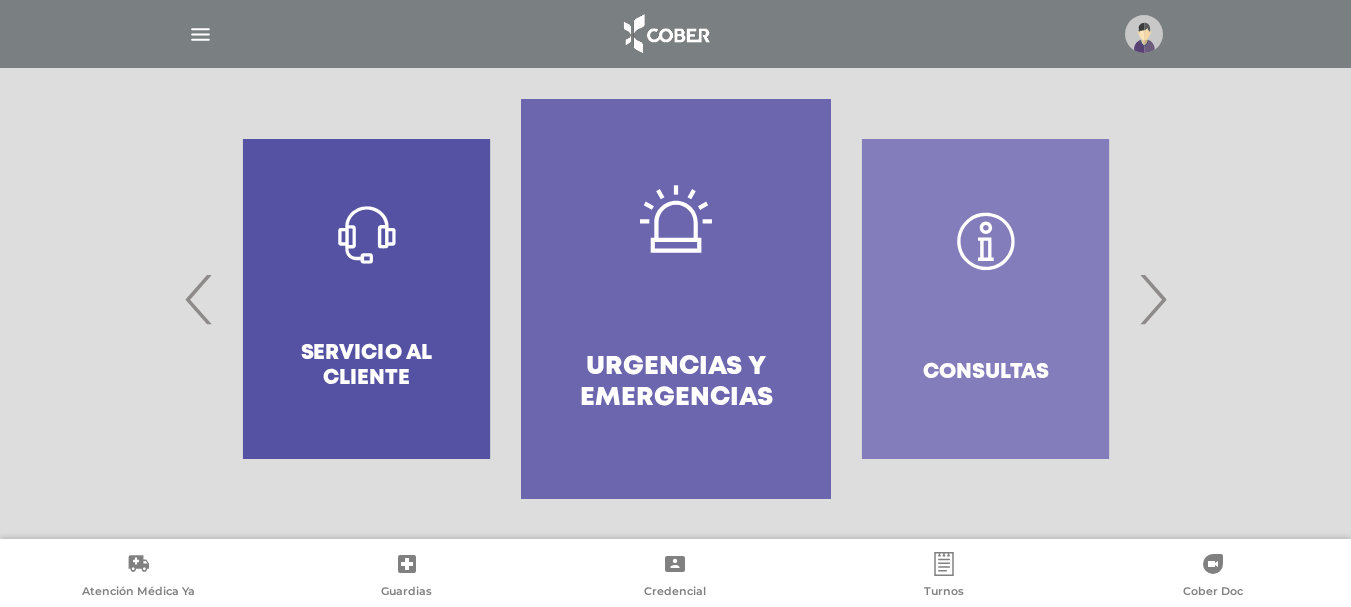 click on "›" at bounding box center [1152, 299] 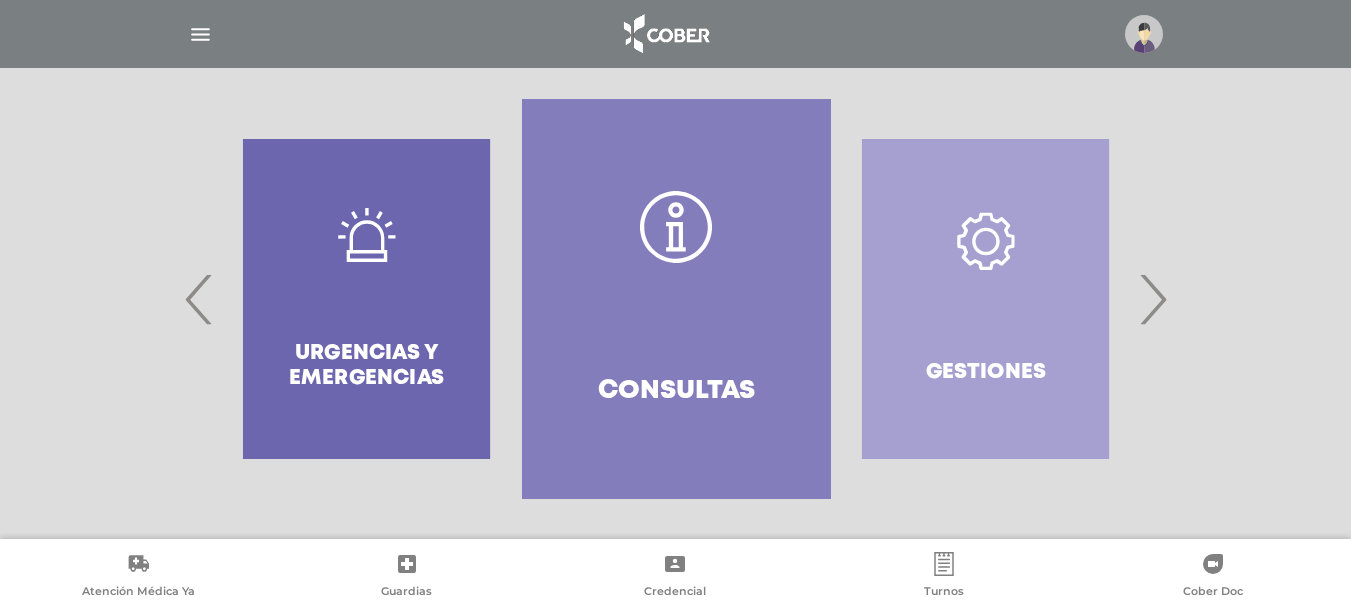 click on "›" at bounding box center [1152, 299] 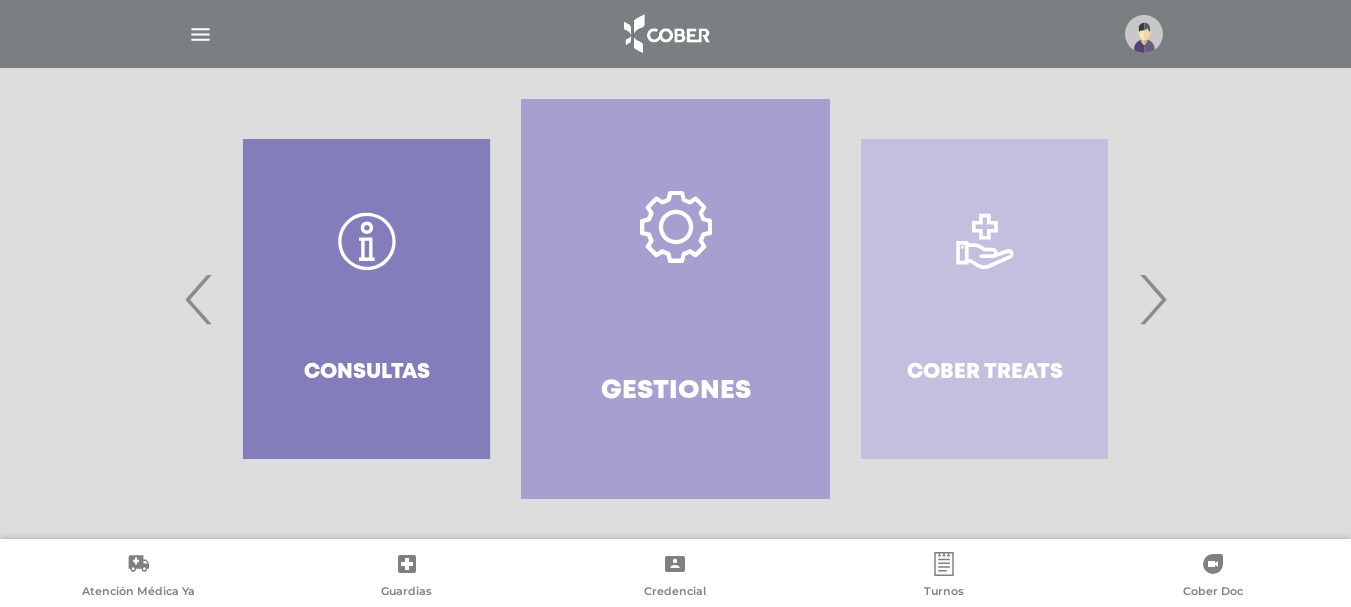 click on "›" at bounding box center [1152, 299] 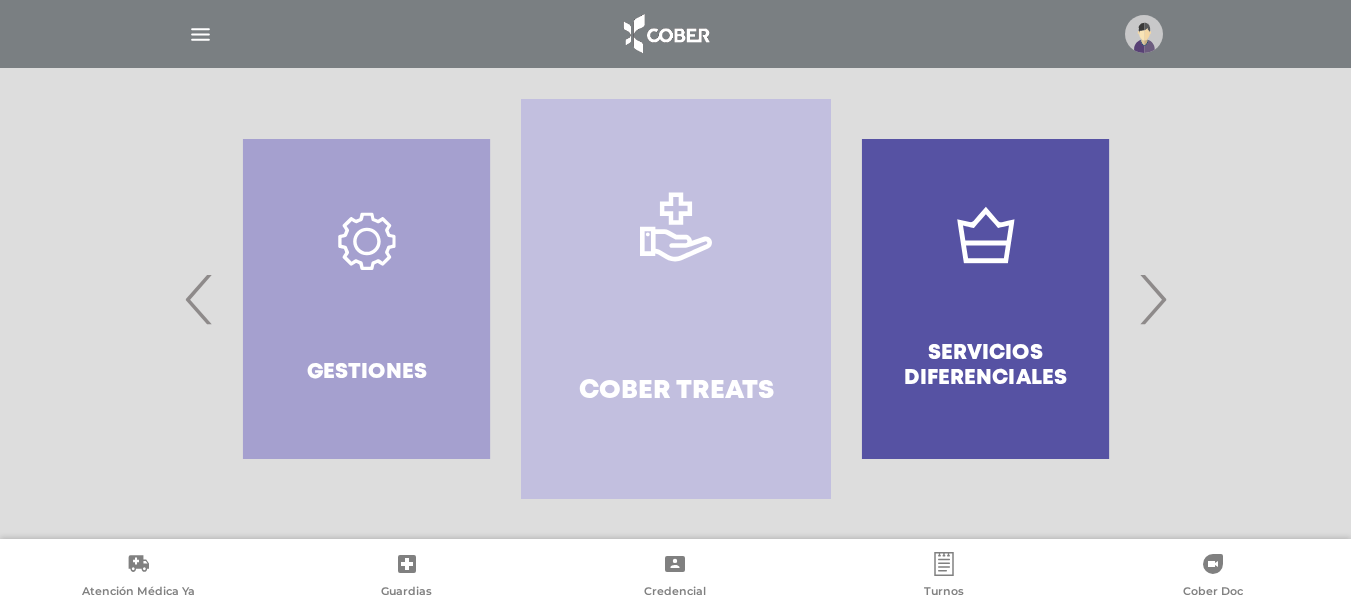 click on "›" at bounding box center [1152, 299] 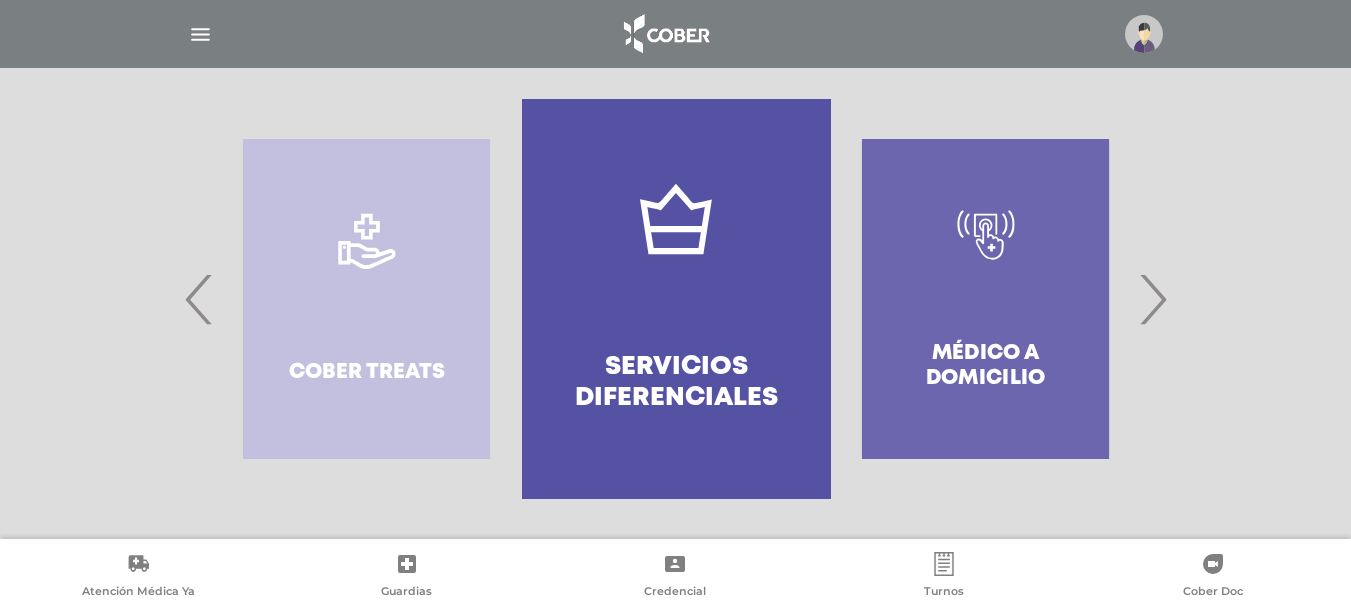 click on "›" at bounding box center (1152, 299) 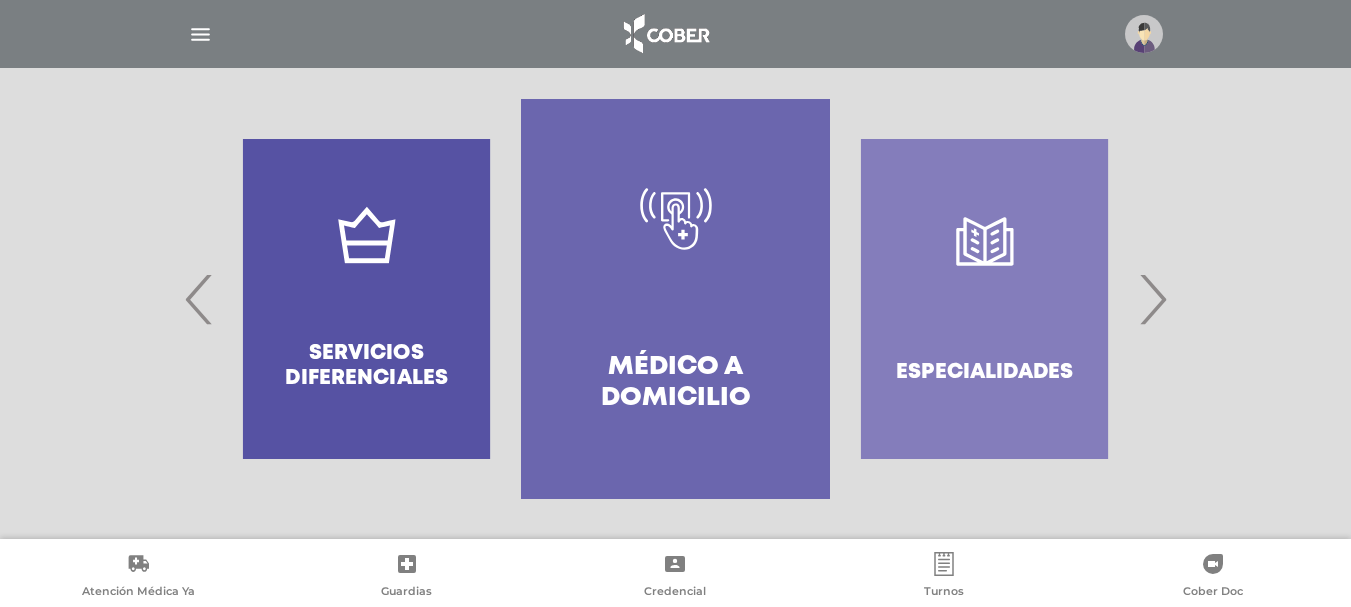 click on "›" at bounding box center [1152, 299] 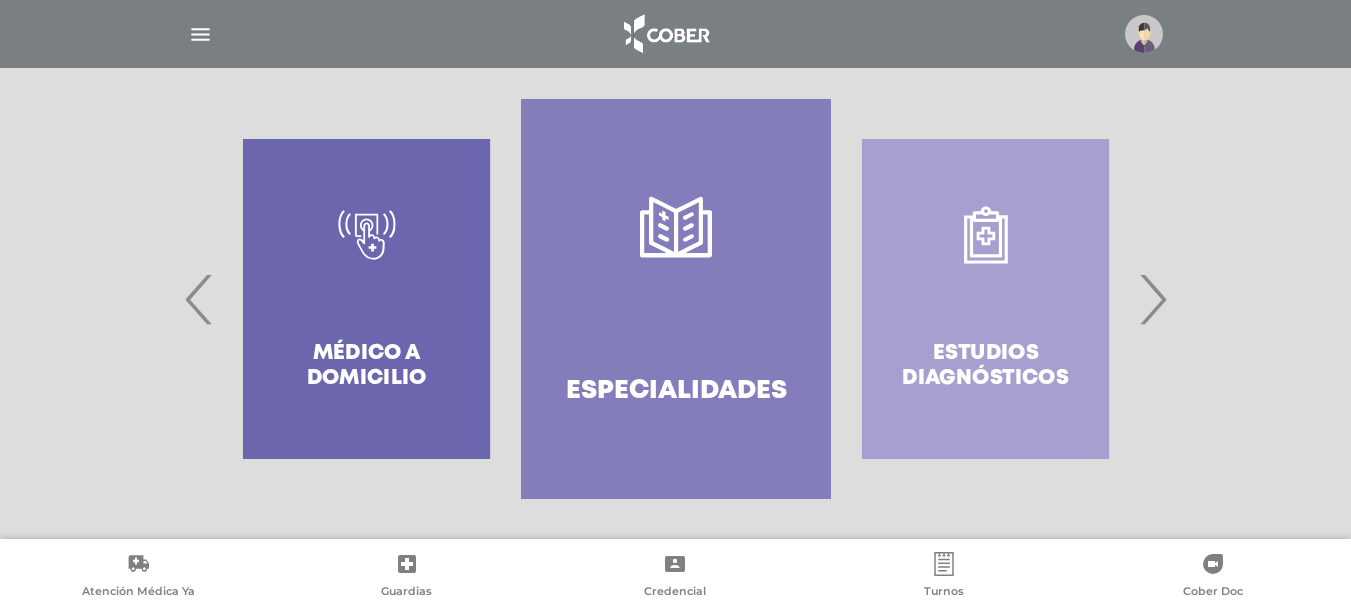 click on "›" at bounding box center (1152, 299) 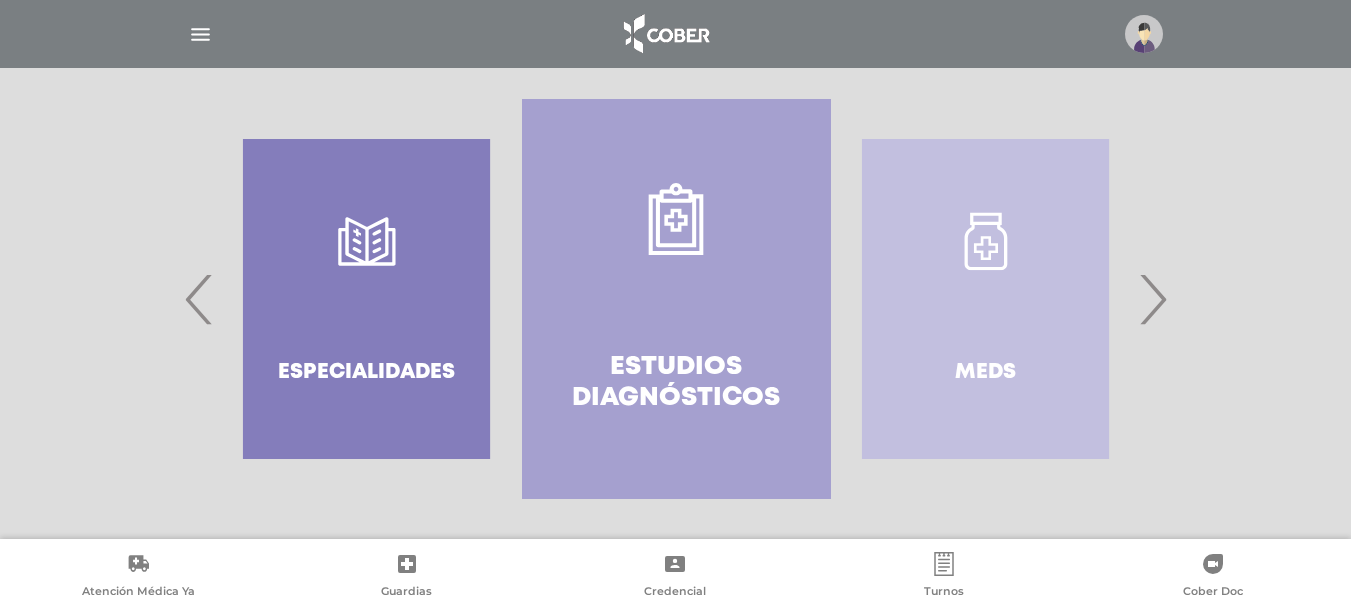 click on "›" at bounding box center [1152, 299] 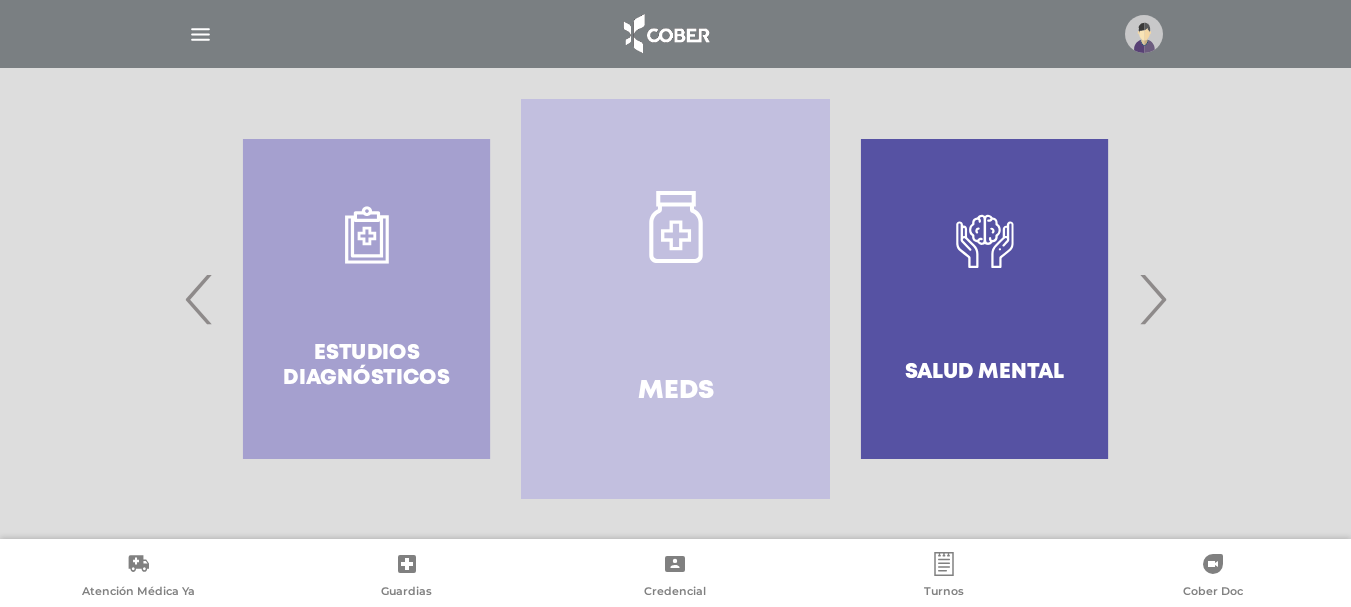 click on "›" at bounding box center (1152, 299) 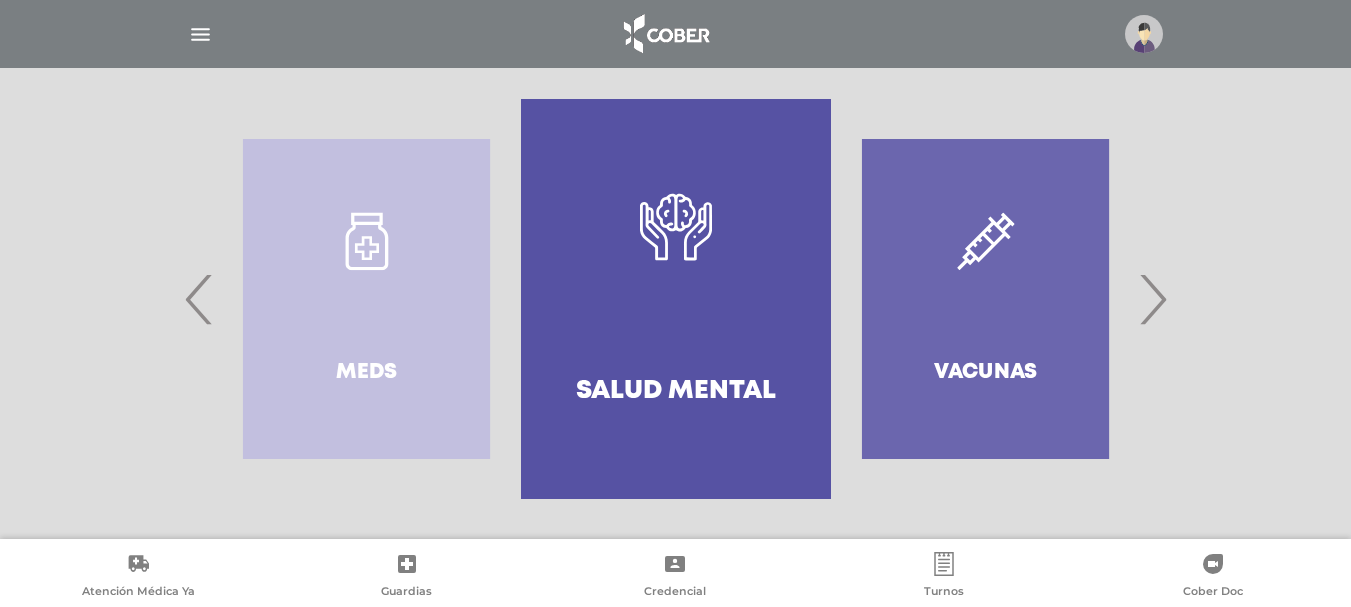 click on "›" at bounding box center [1152, 299] 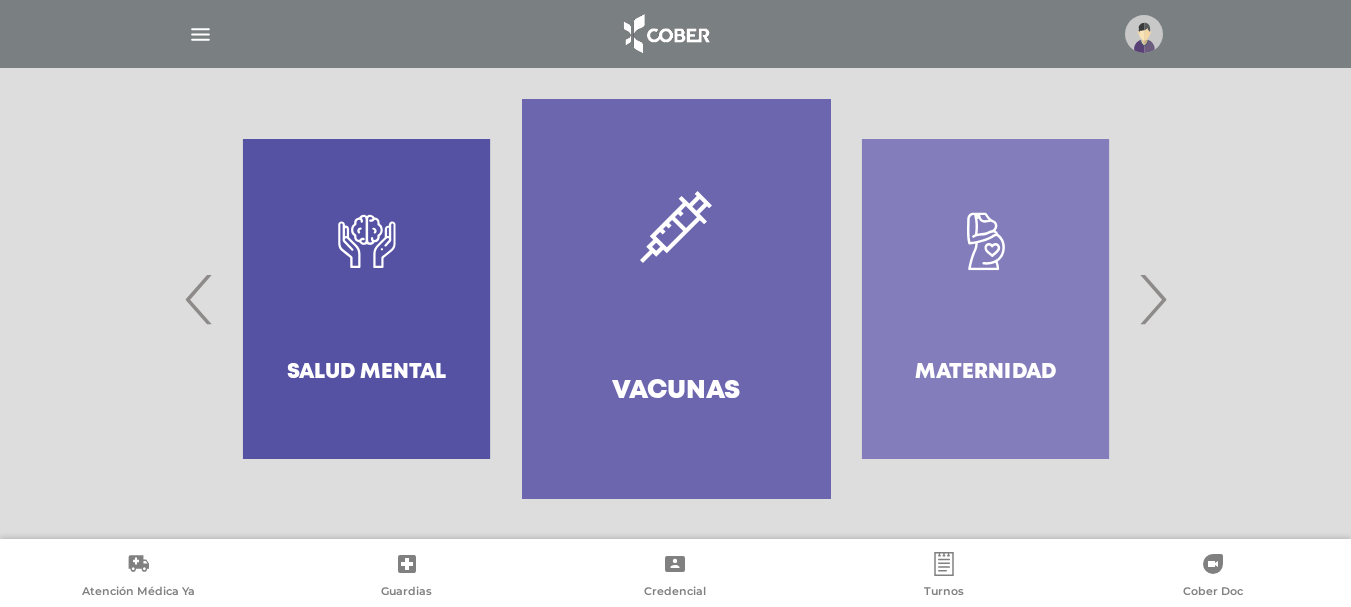 click on "›" at bounding box center (1152, 299) 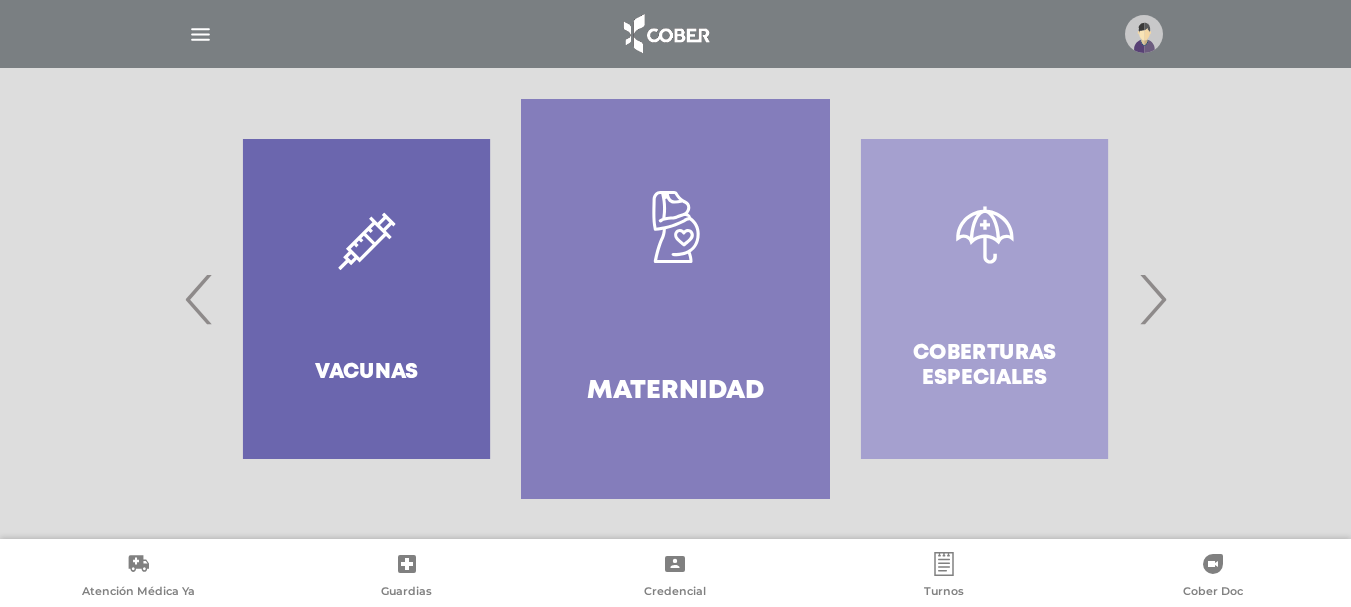 click on "›" at bounding box center [1152, 299] 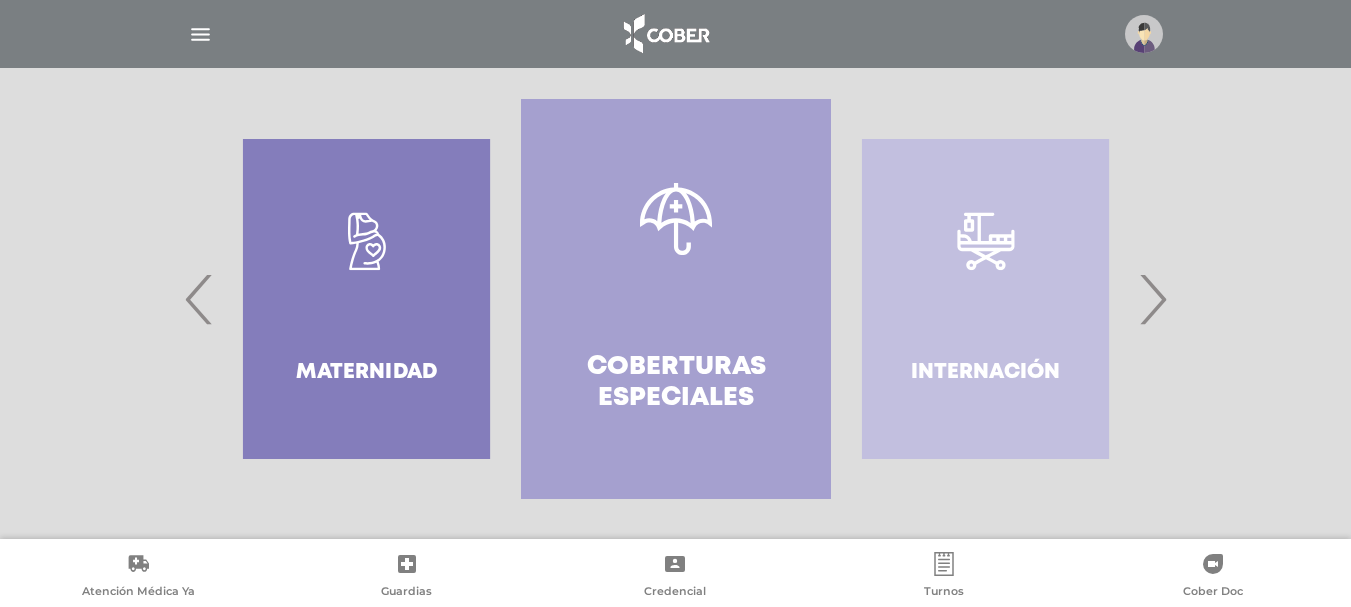click on "›" at bounding box center (1152, 299) 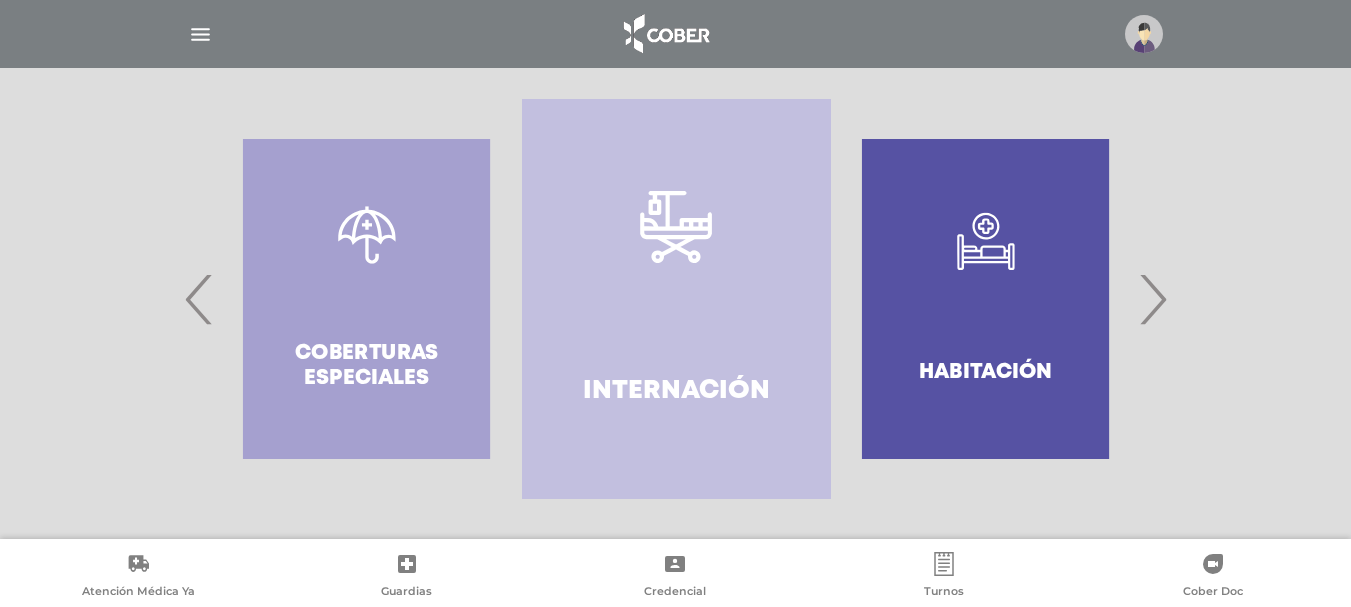 click on "›" at bounding box center [1152, 299] 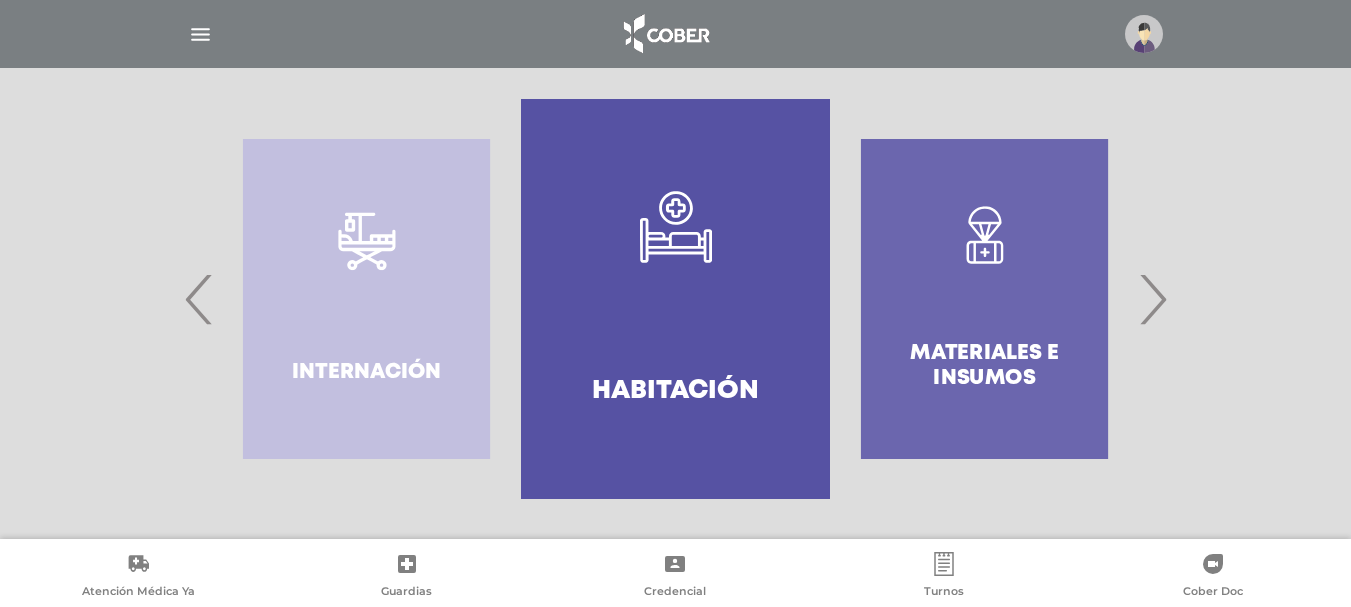 click on "›" at bounding box center [1152, 299] 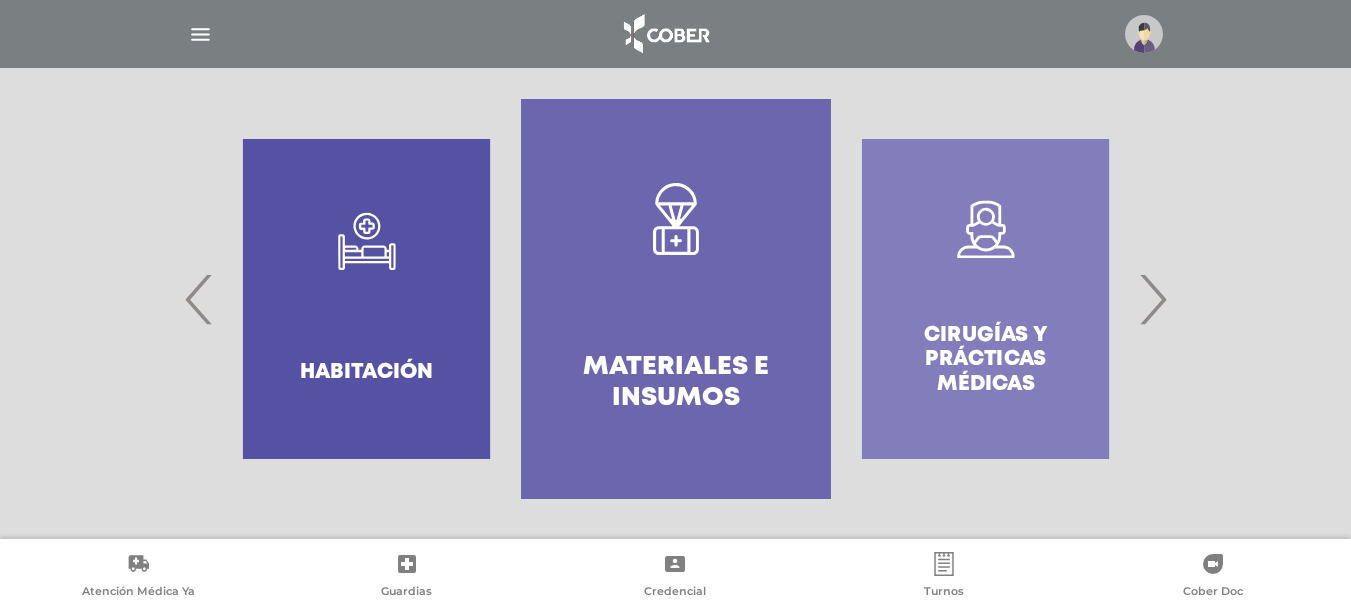 click on "›" at bounding box center [1152, 299] 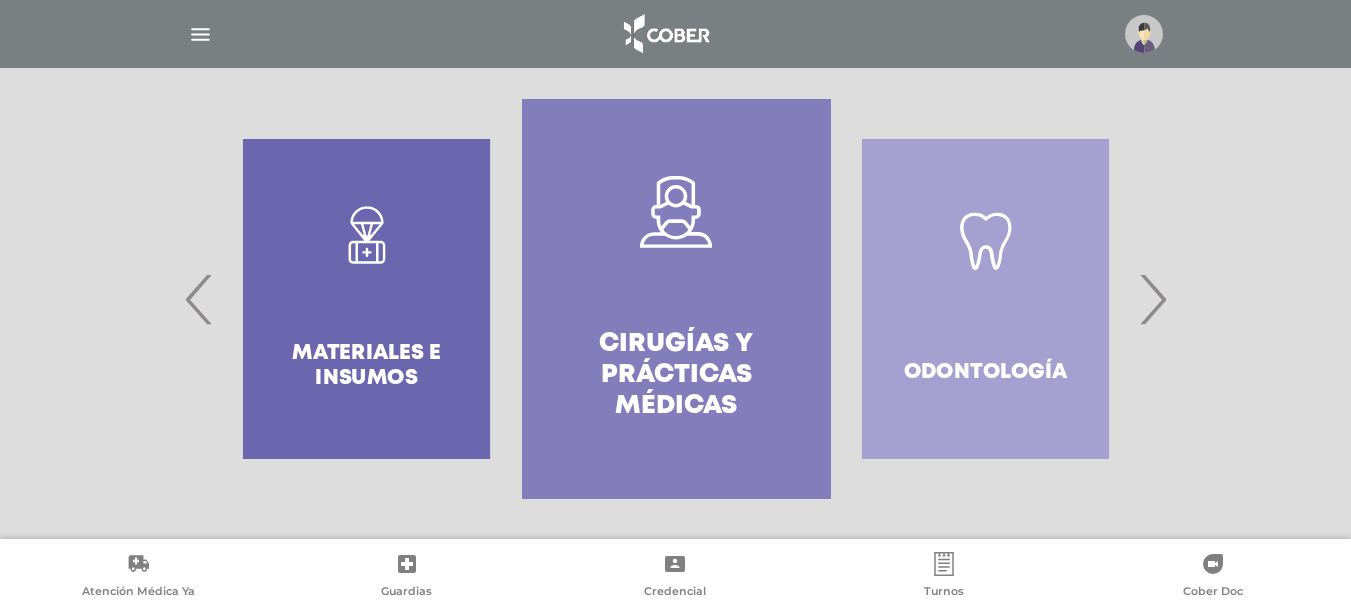click on "Cirugías y Prácticas Médicas" at bounding box center (676, 376) 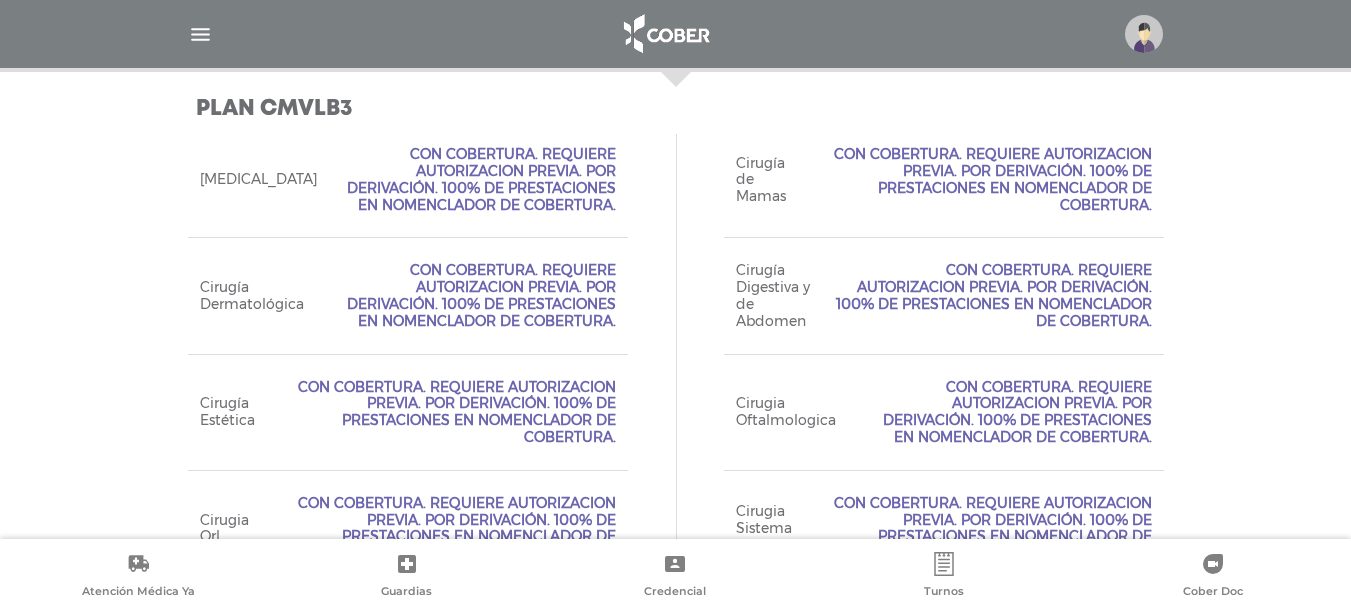 scroll, scrollTop: 895, scrollLeft: 0, axis: vertical 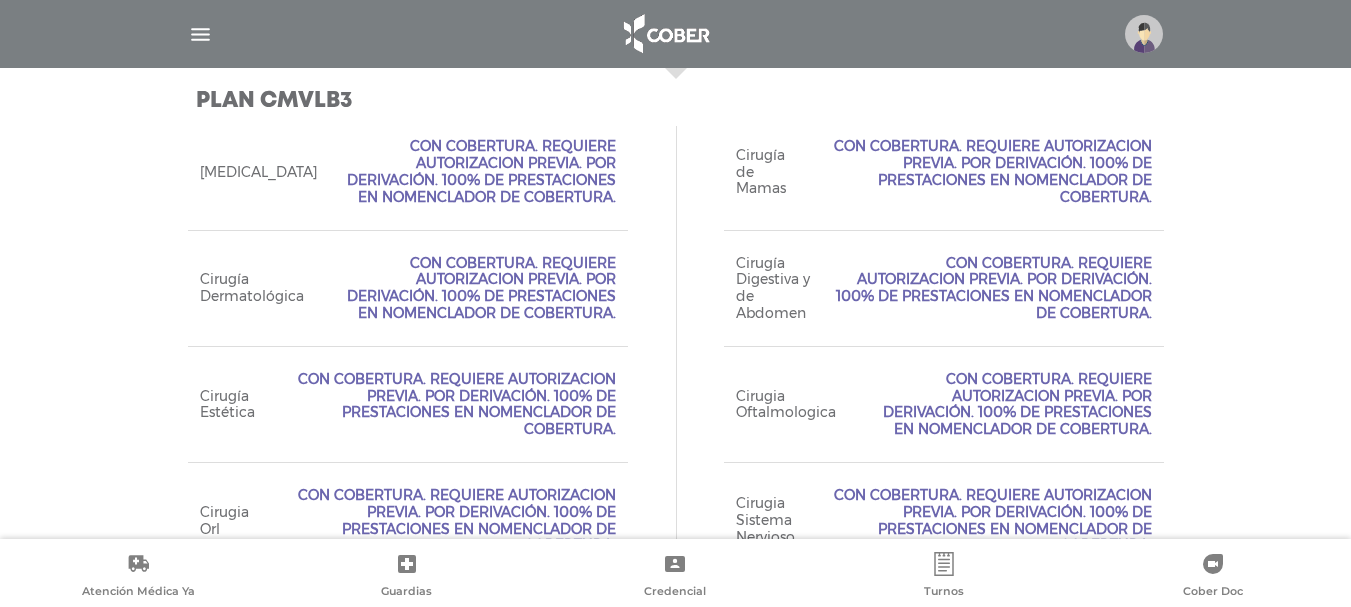 drag, startPoint x: 197, startPoint y: 146, endPoint x: 561, endPoint y: 179, distance: 365.49283 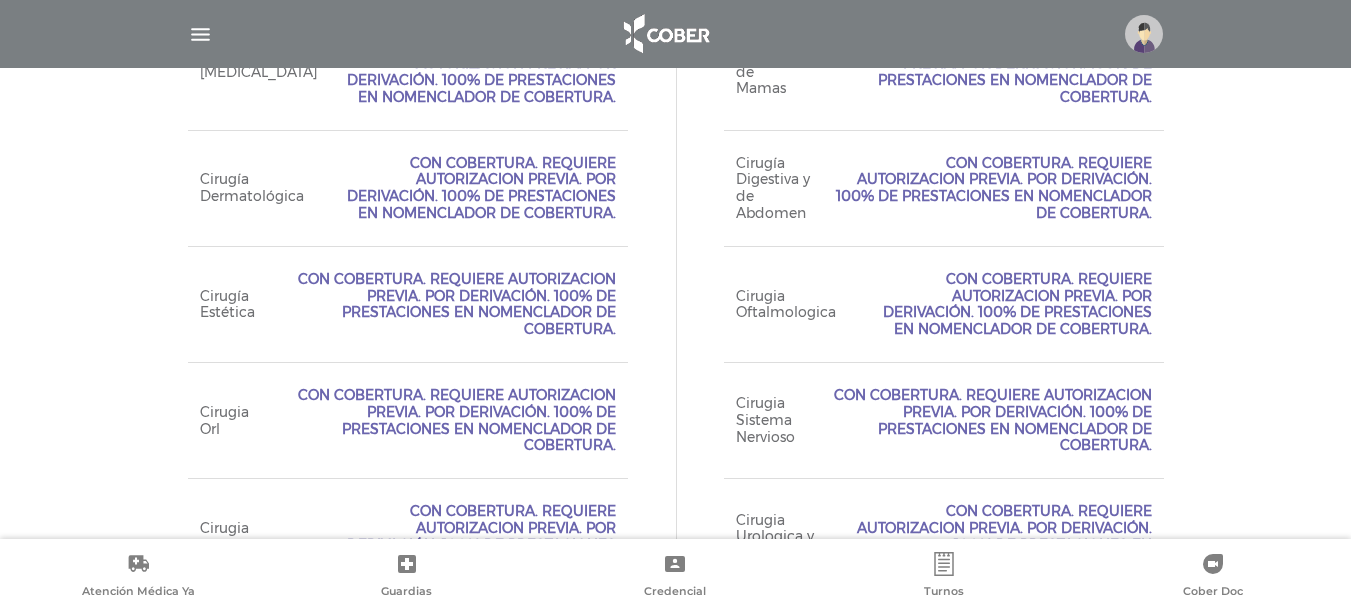drag, startPoint x: 406, startPoint y: 305, endPoint x: 410, endPoint y: 320, distance: 15.524175 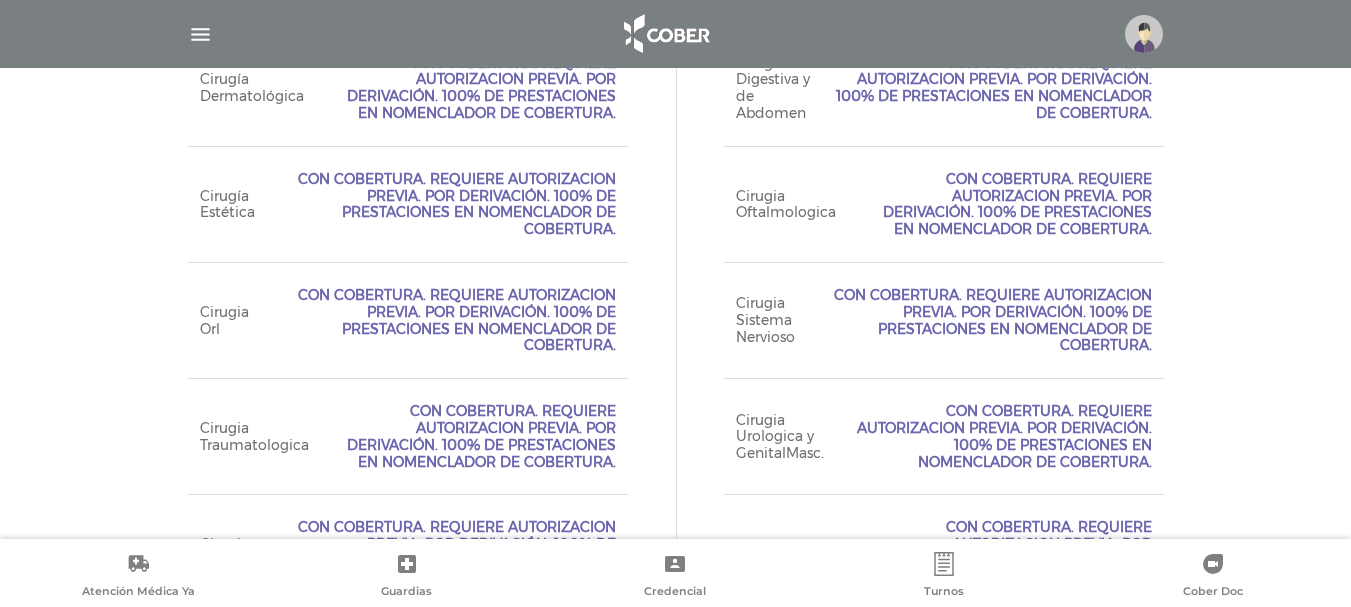 drag, startPoint x: 240, startPoint y: 432, endPoint x: 260, endPoint y: 466, distance: 39.446167 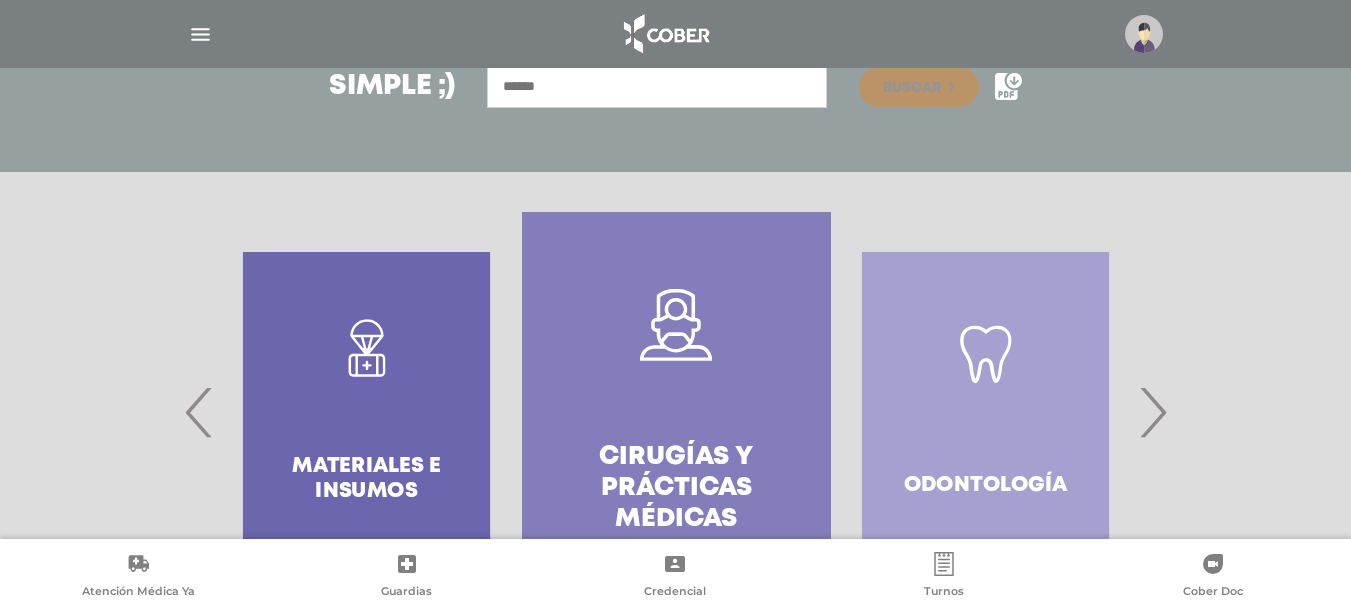 scroll, scrollTop: 507, scrollLeft: 0, axis: vertical 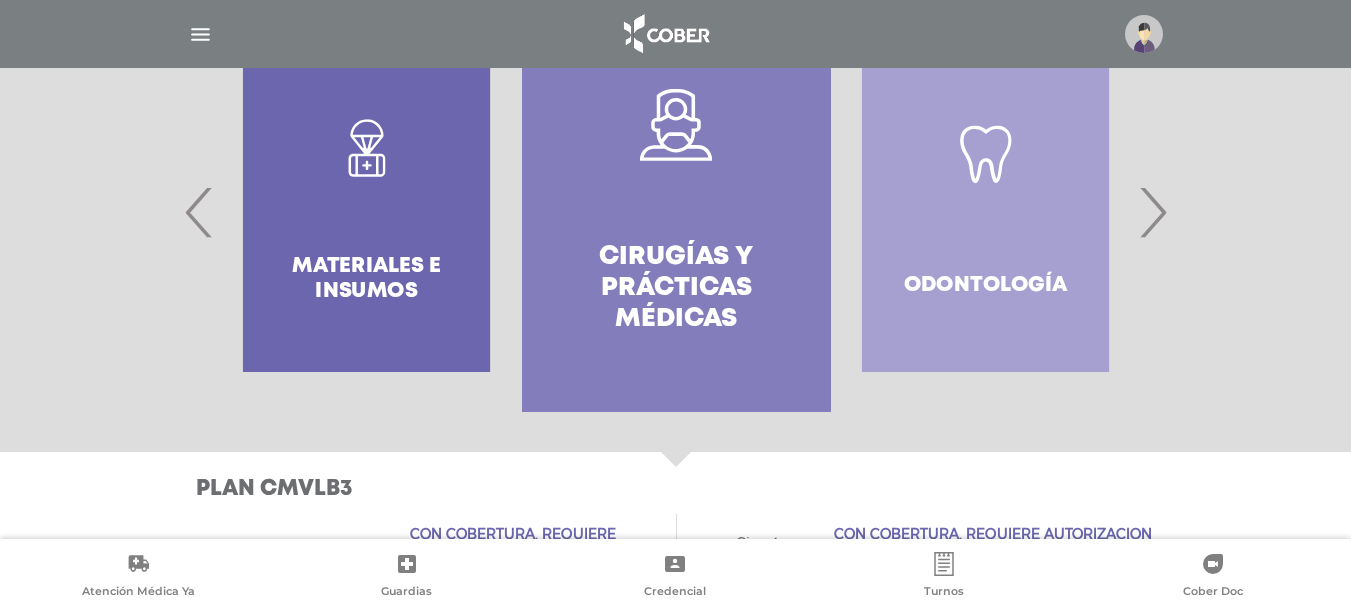 click on "‹" at bounding box center [199, 212] 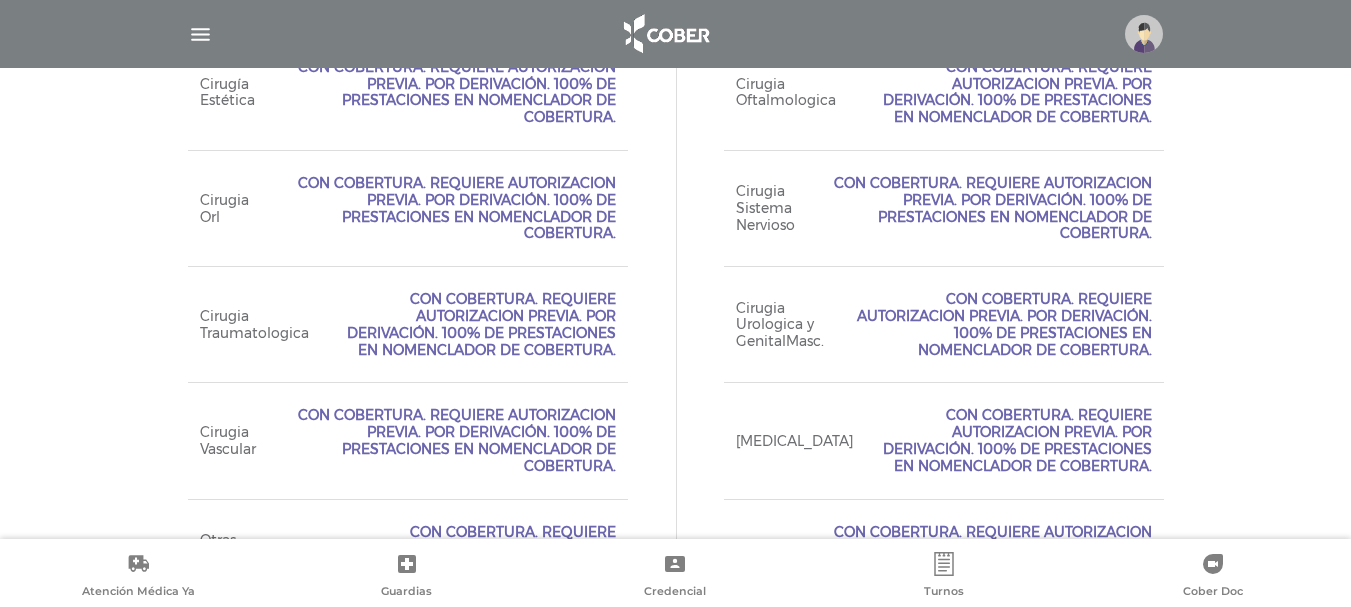 scroll, scrollTop: 1107, scrollLeft: 0, axis: vertical 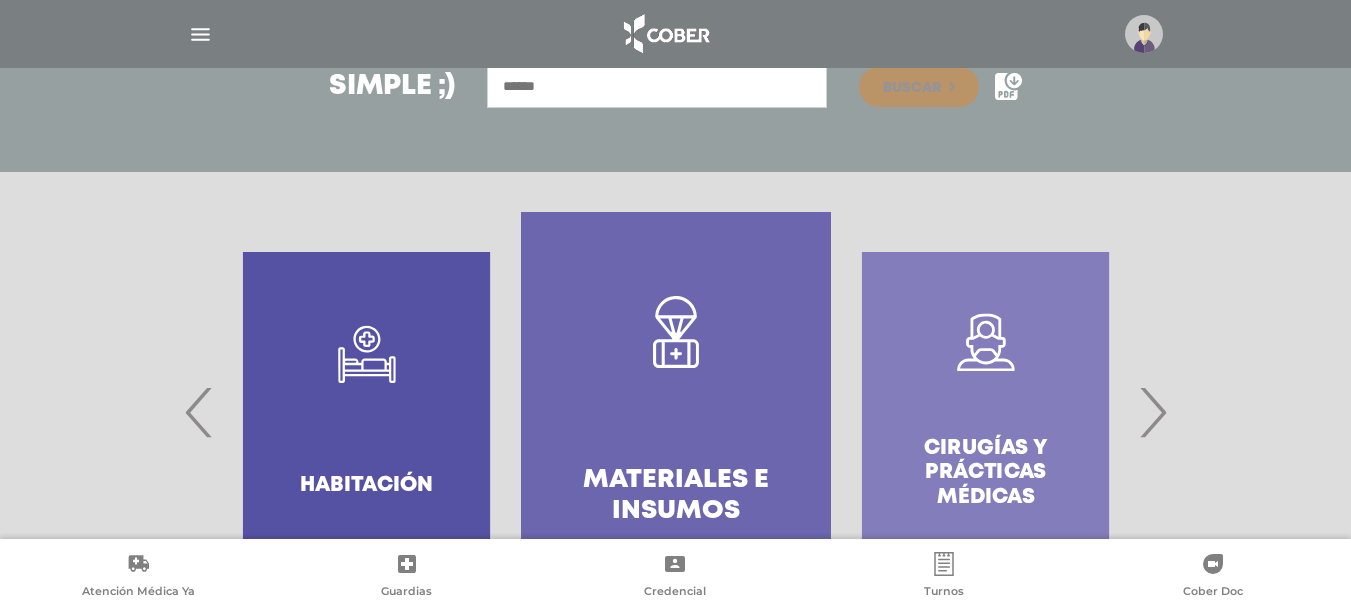 click on "Materiales e Insumos" at bounding box center (675, 412) 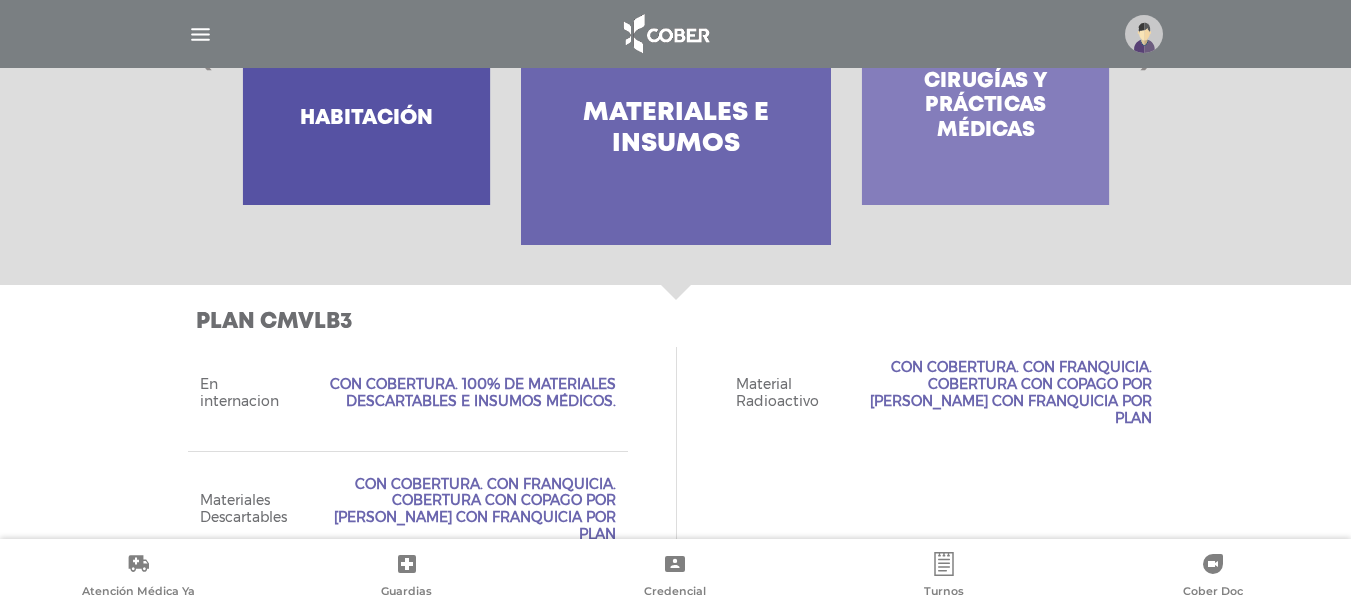 scroll, scrollTop: 692, scrollLeft: 0, axis: vertical 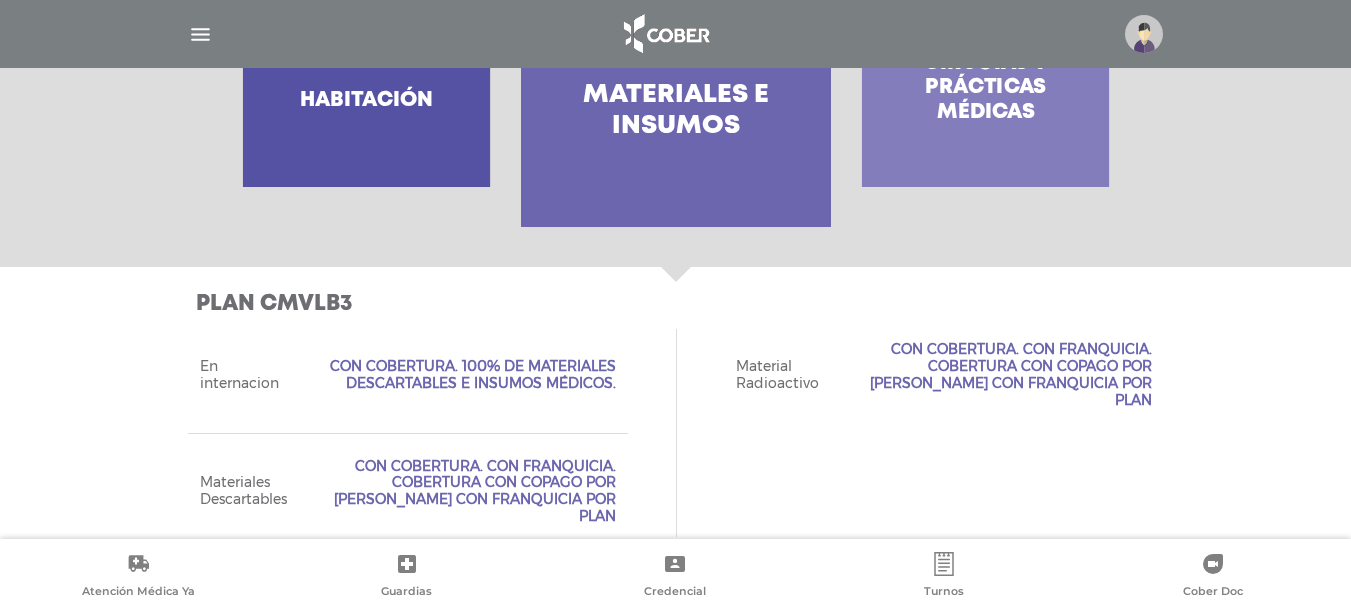 drag, startPoint x: 612, startPoint y: 285, endPoint x: 649, endPoint y: 419, distance: 139.01439 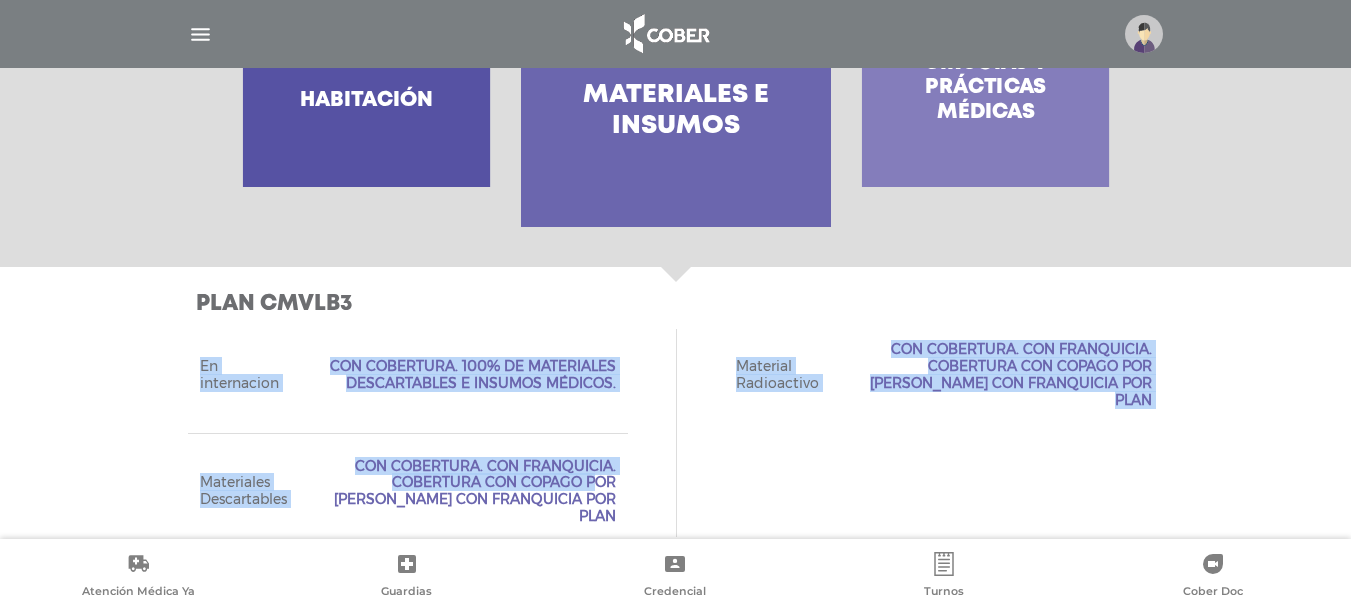 click on "En internacion
Con Cobertura. 100% de materiales descartables e insumos médicos.
Material Radioactivo
Con Cobertura. Con Franquicia. Cobertura con copago por Valores Cedim con franquicia por plan
Materiales Descartables
Con Cobertura. Con Franquicia. Cobertura con copago por Valores Cedim con franquicia por plan" at bounding box center [676, 432] 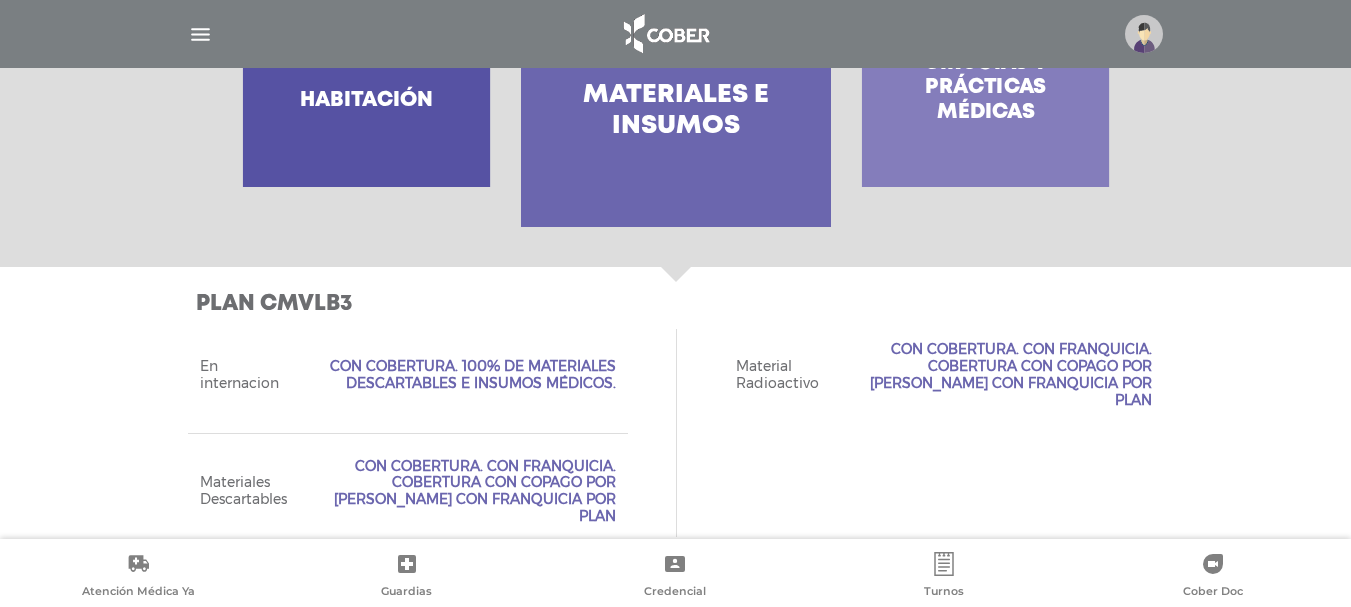drag, startPoint x: 617, startPoint y: 351, endPoint x: 632, endPoint y: 506, distance: 155.72412 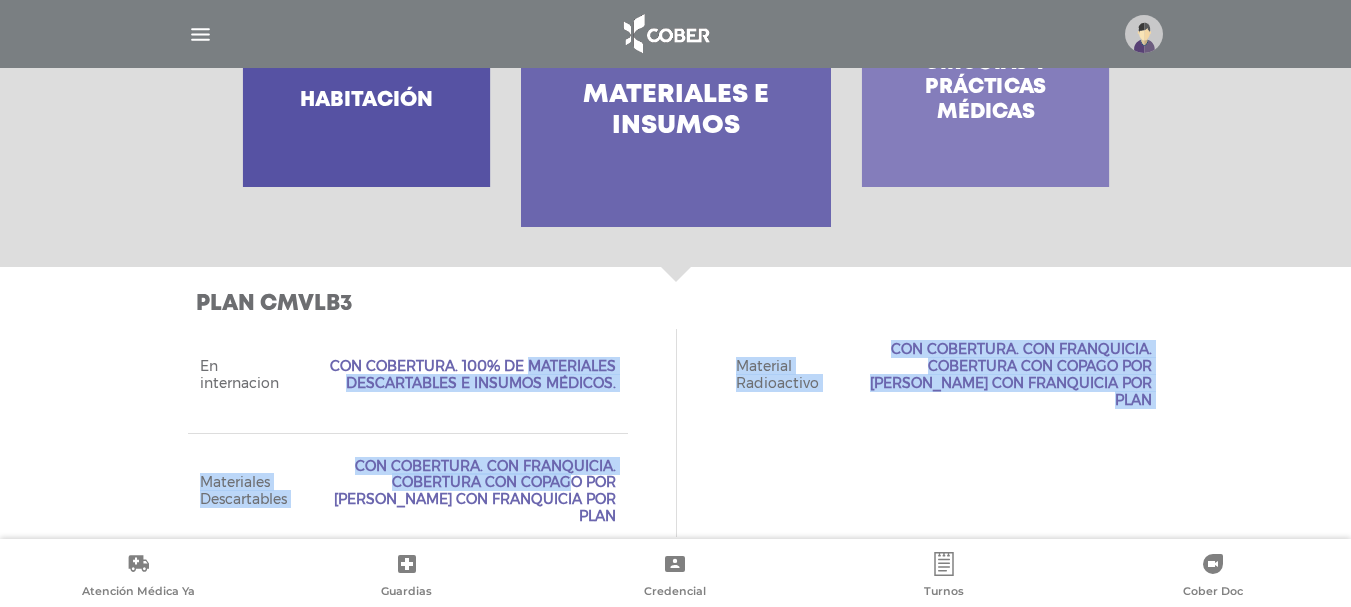 click on "Materiales Descartables
Con Cobertura. Con Franquicia. Cobertura con copago por Valores Cedim con franquicia por plan" at bounding box center [408, 491] 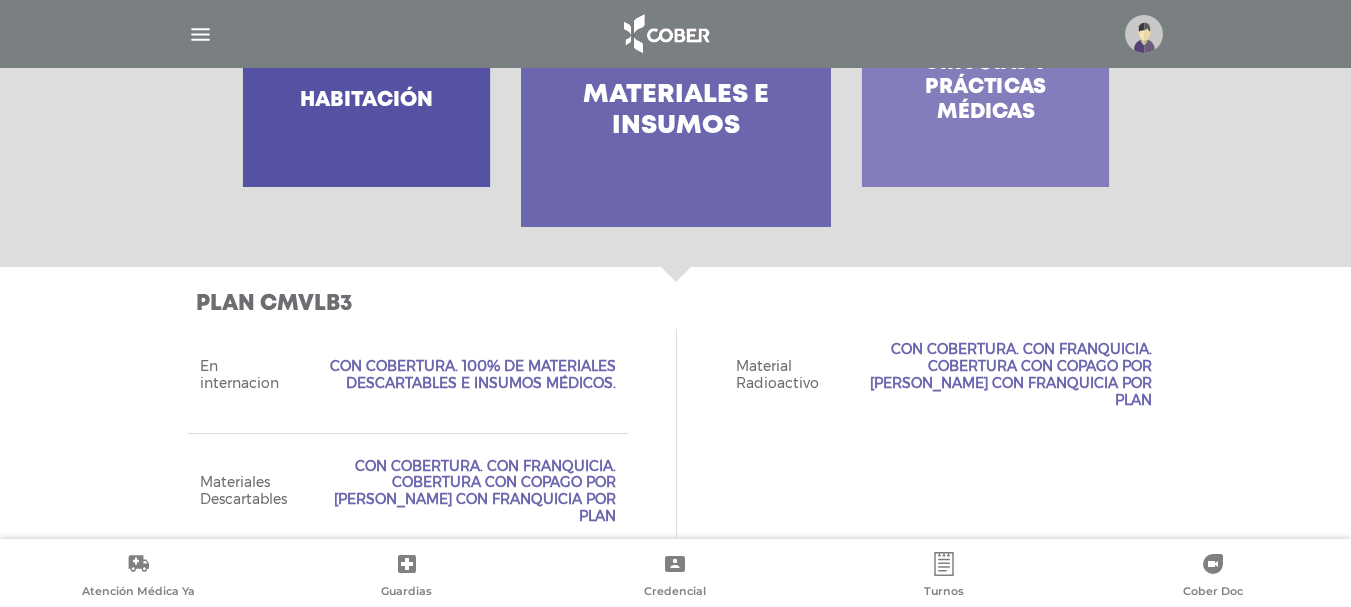 click on "Con Cobertura. Con Franquicia. Cobertura con copago por Valores Cedim con franquicia por plan" at bounding box center [463, 491] 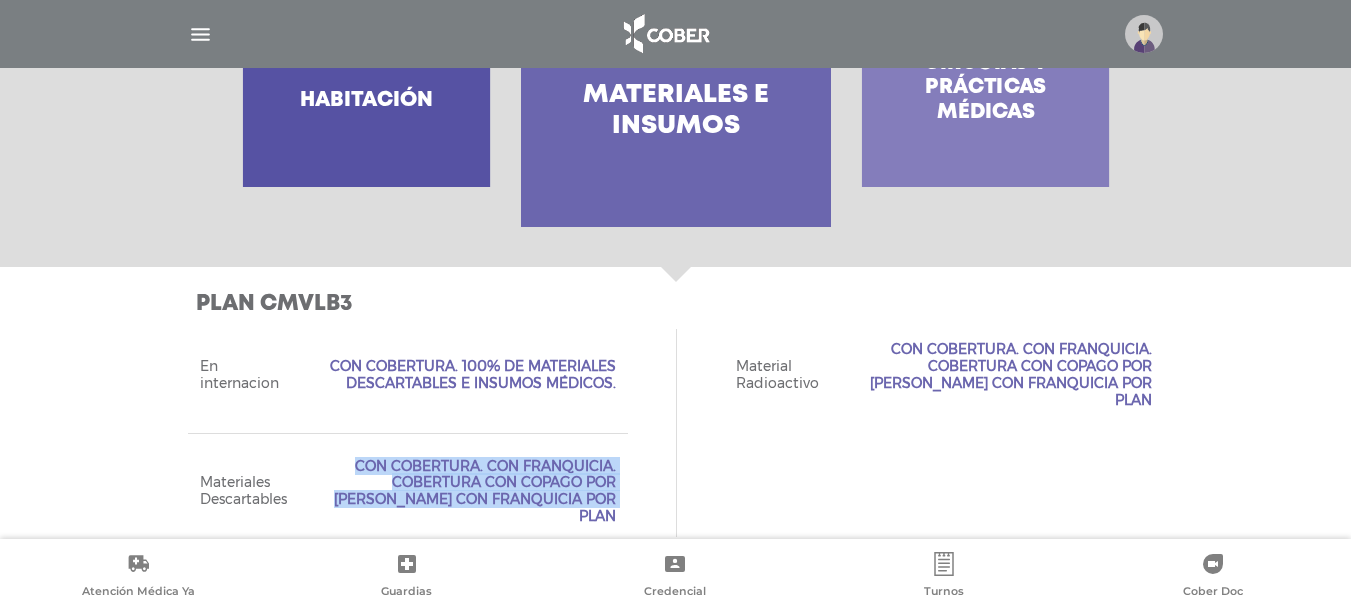 drag, startPoint x: 157, startPoint y: 445, endPoint x: 403, endPoint y: 505, distance: 253.21138 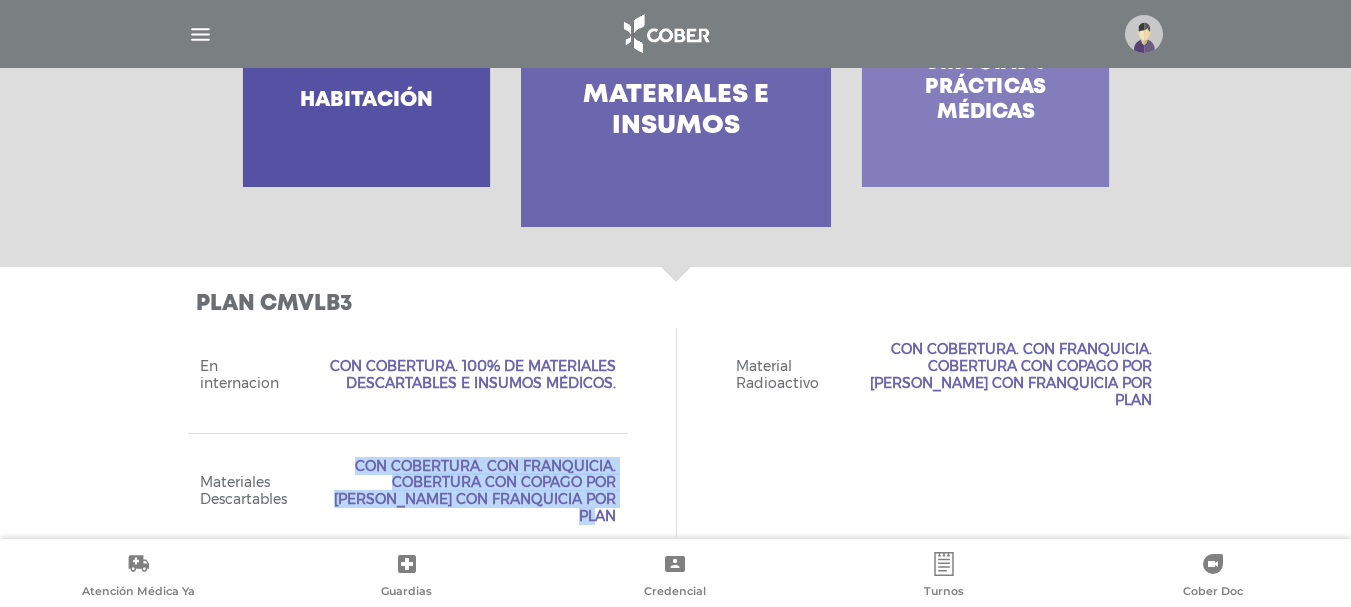 click on "Materiales Descartables
Con Cobertura. Con Franquicia. Cobertura con copago por Valores Cedim con franquicia por plan" at bounding box center [408, 491] 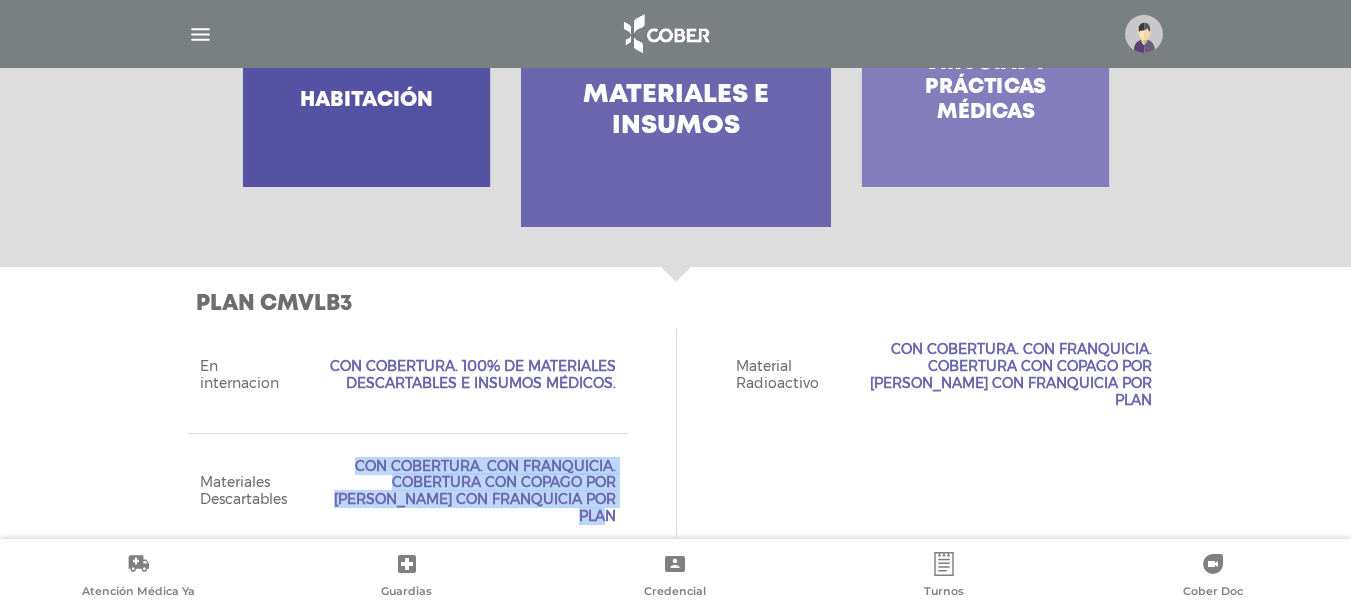 click on "Con Cobertura. Con Franquicia. Cobertura con copago por Valores Cedim con franquicia por plan" at bounding box center (463, 491) 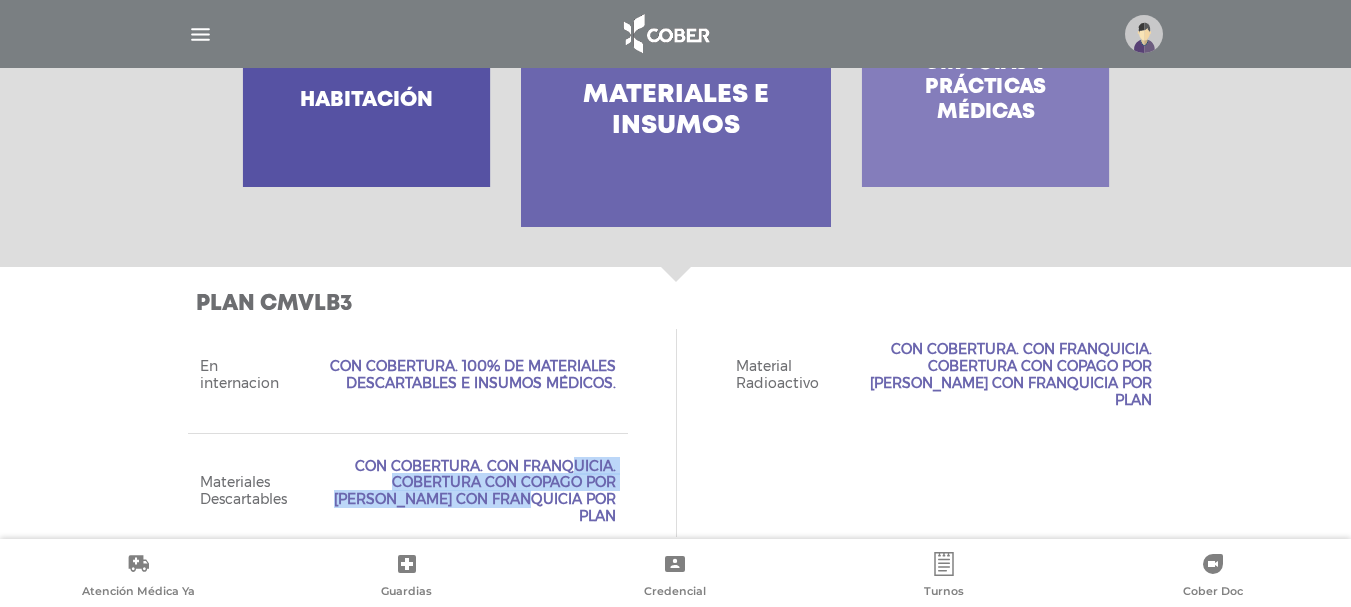 drag, startPoint x: 369, startPoint y: 429, endPoint x: 623, endPoint y: 480, distance: 259.0695 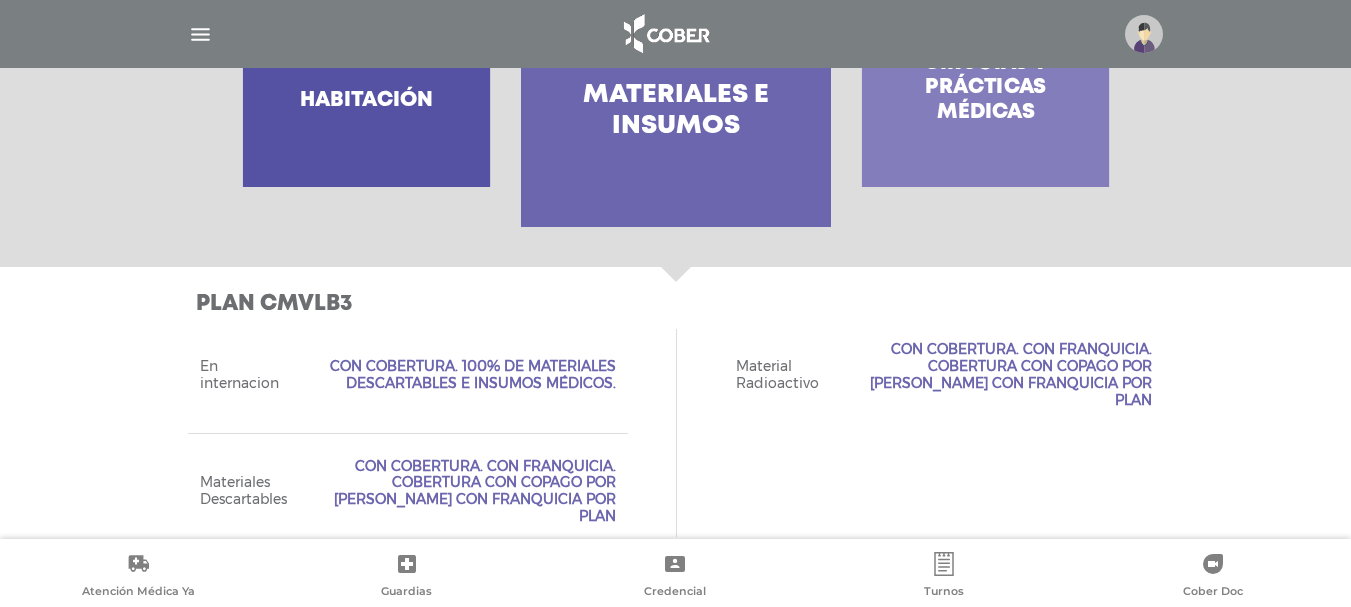 click on "Materiales Descartables
Con Cobertura. Con Franquicia. Cobertura con copago por Valores Cedim con franquicia por plan" at bounding box center (408, 491) 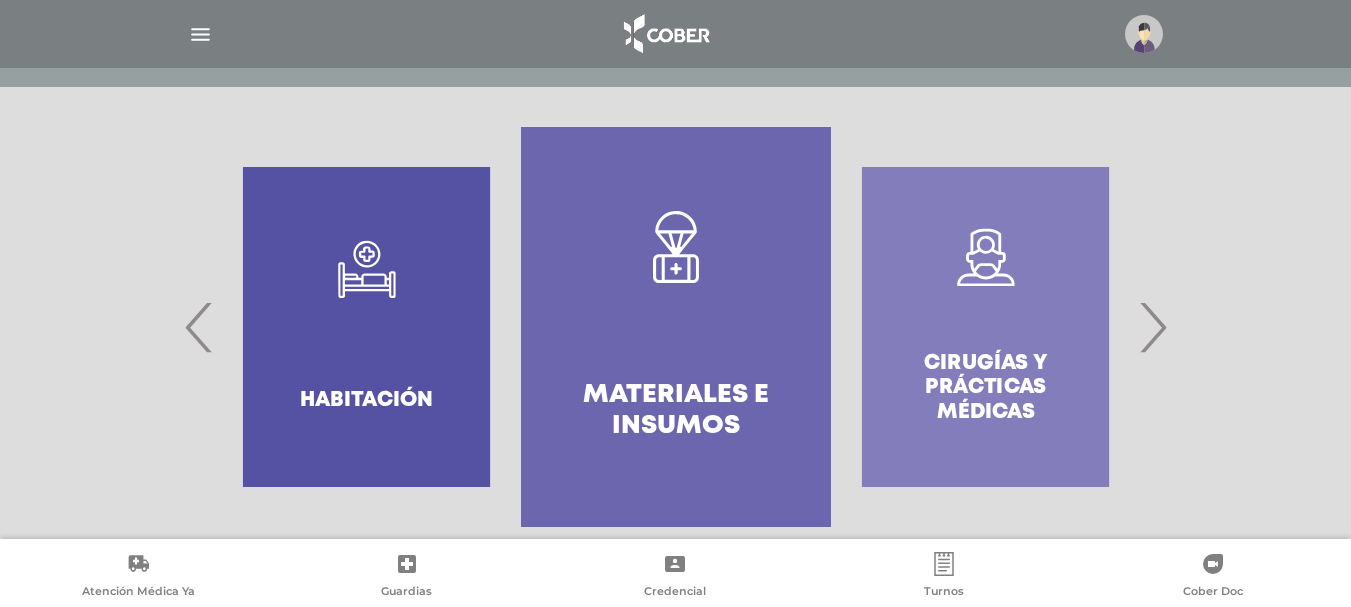 scroll, scrollTop: 192, scrollLeft: 0, axis: vertical 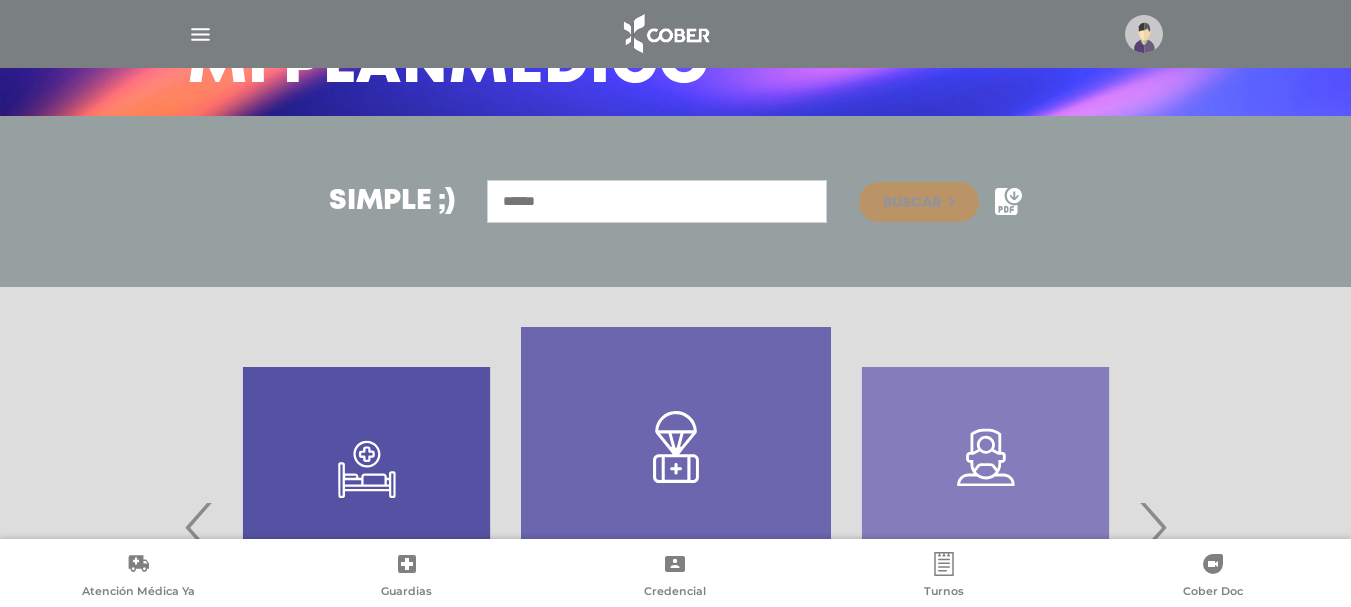 click 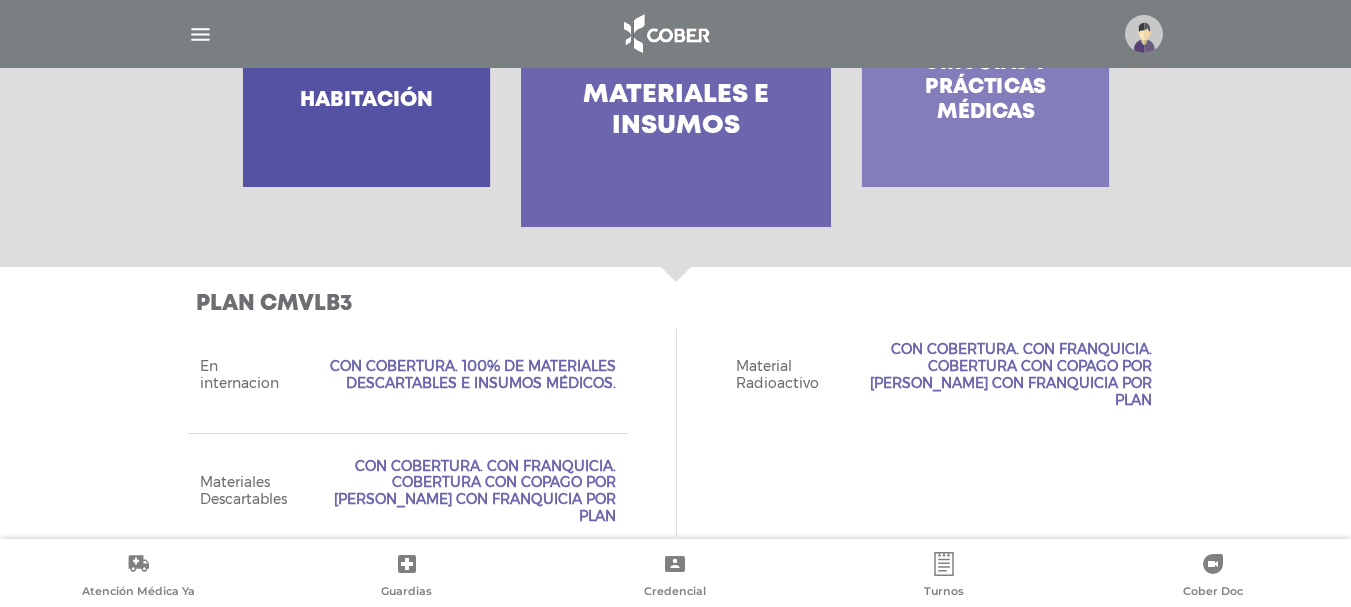 scroll, scrollTop: 392, scrollLeft: 0, axis: vertical 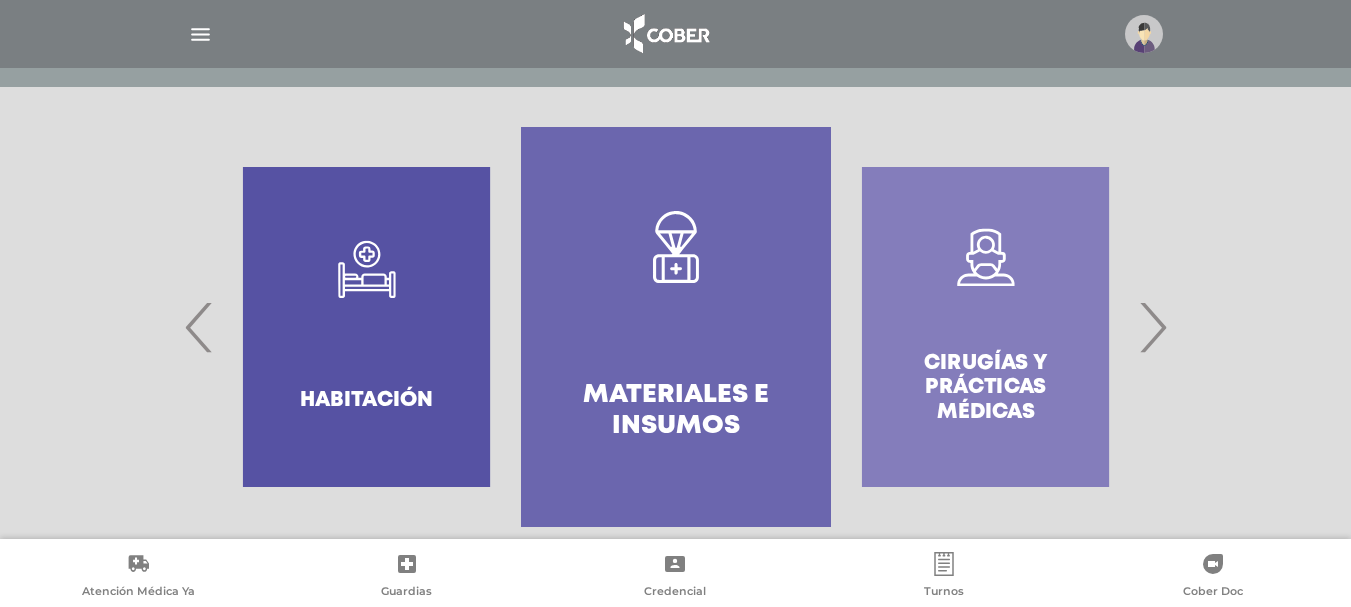 click on "›" at bounding box center (1152, 327) 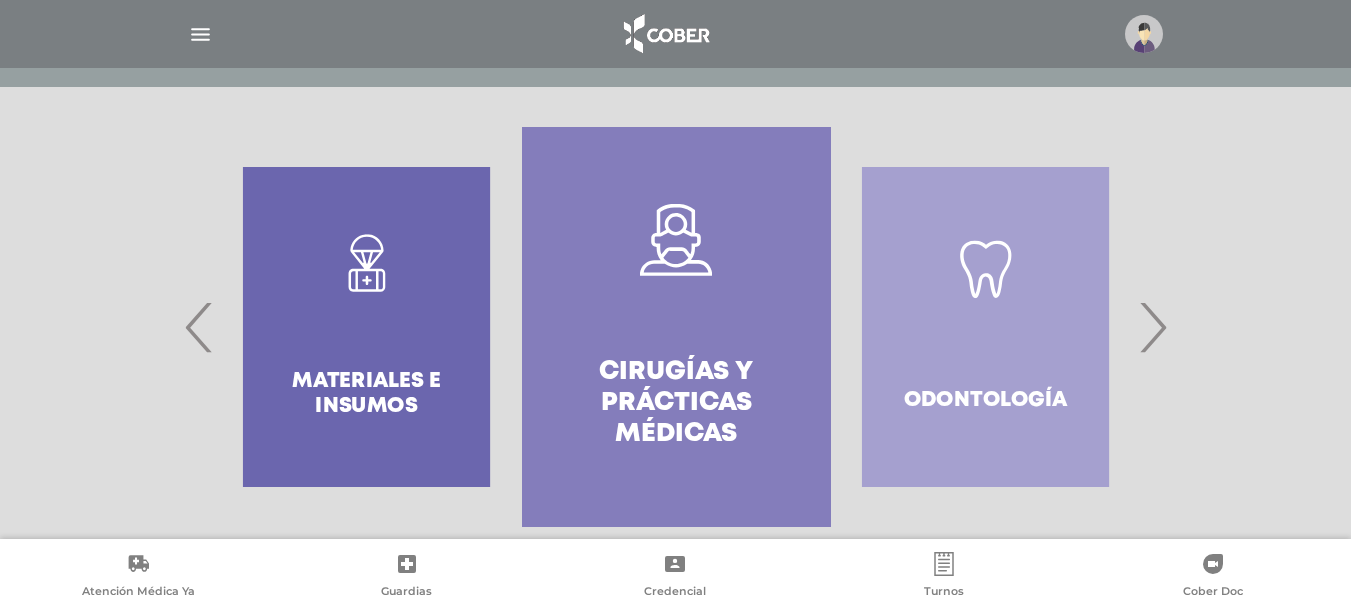 scroll, scrollTop: 692, scrollLeft: 0, axis: vertical 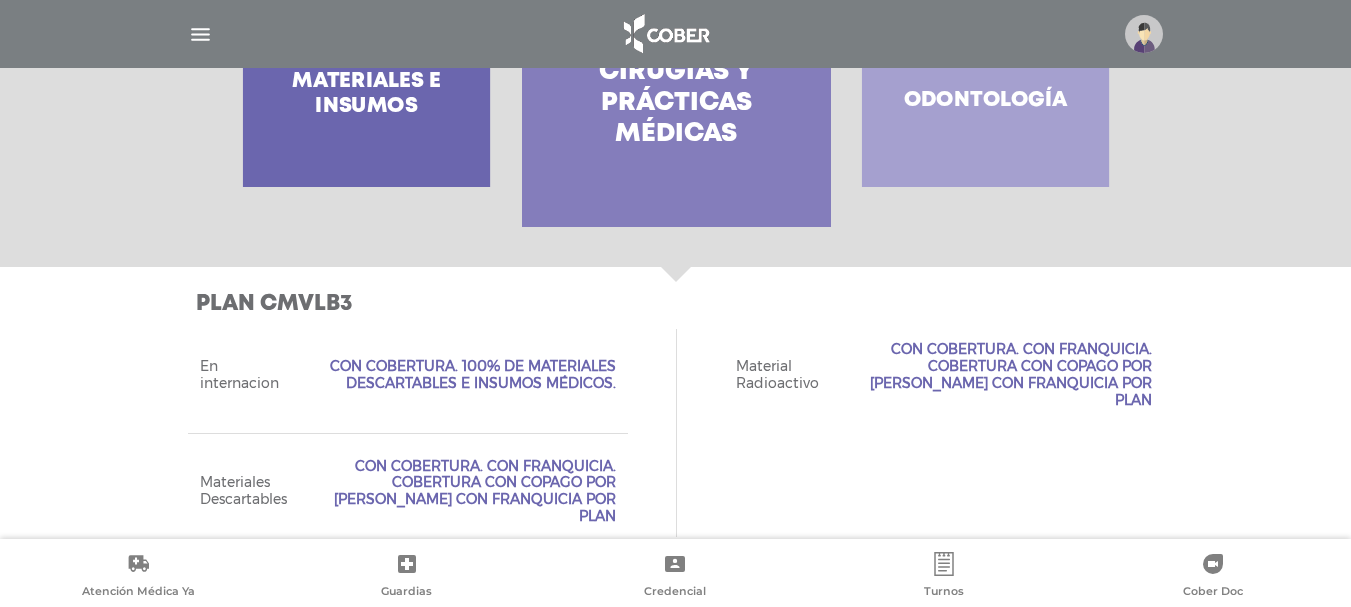 click on "Cirugías y Prácticas Médicas" at bounding box center (676, 104) 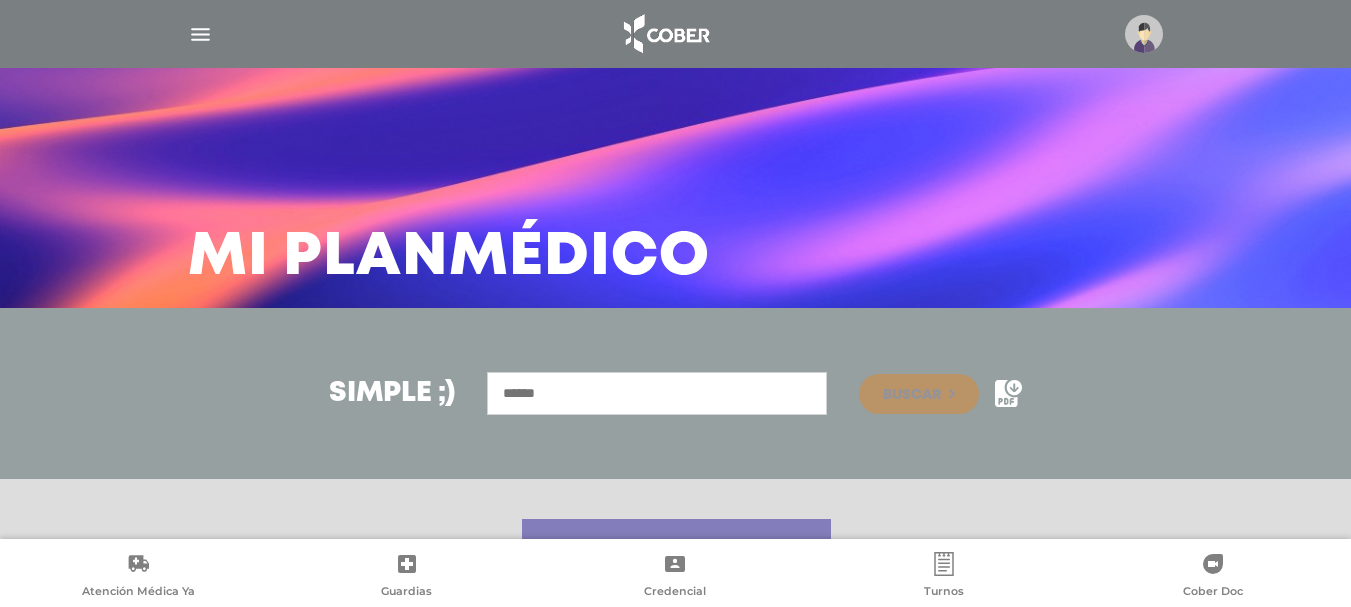 scroll, scrollTop: 200, scrollLeft: 0, axis: vertical 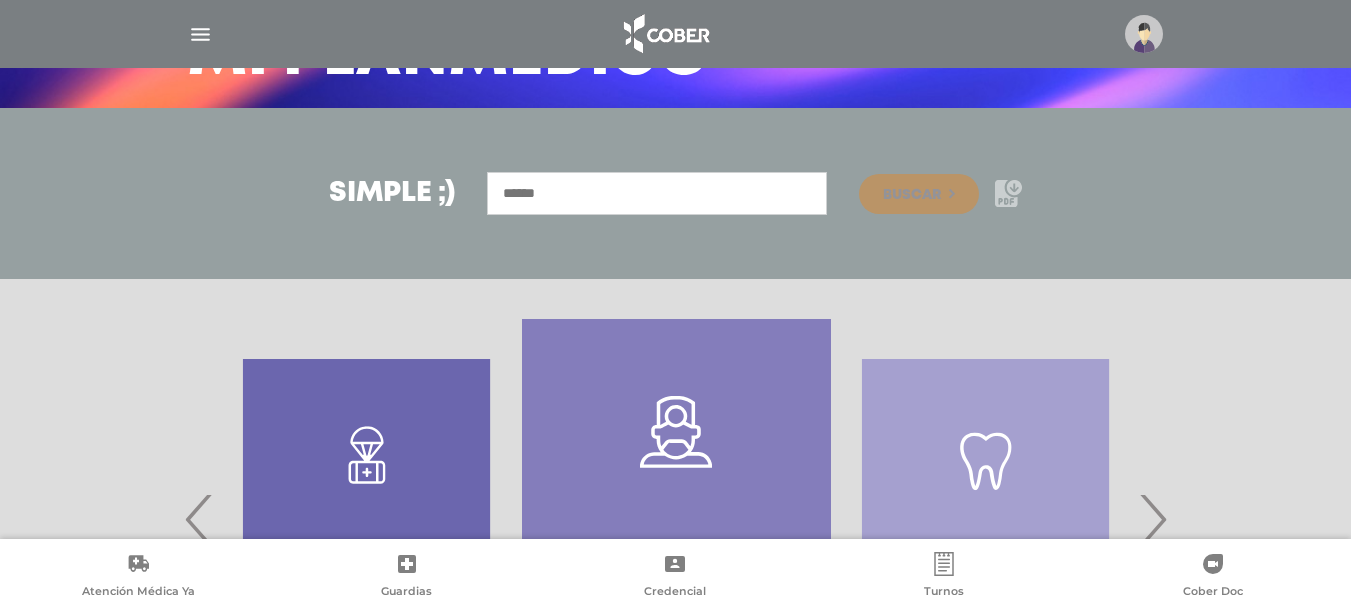 click 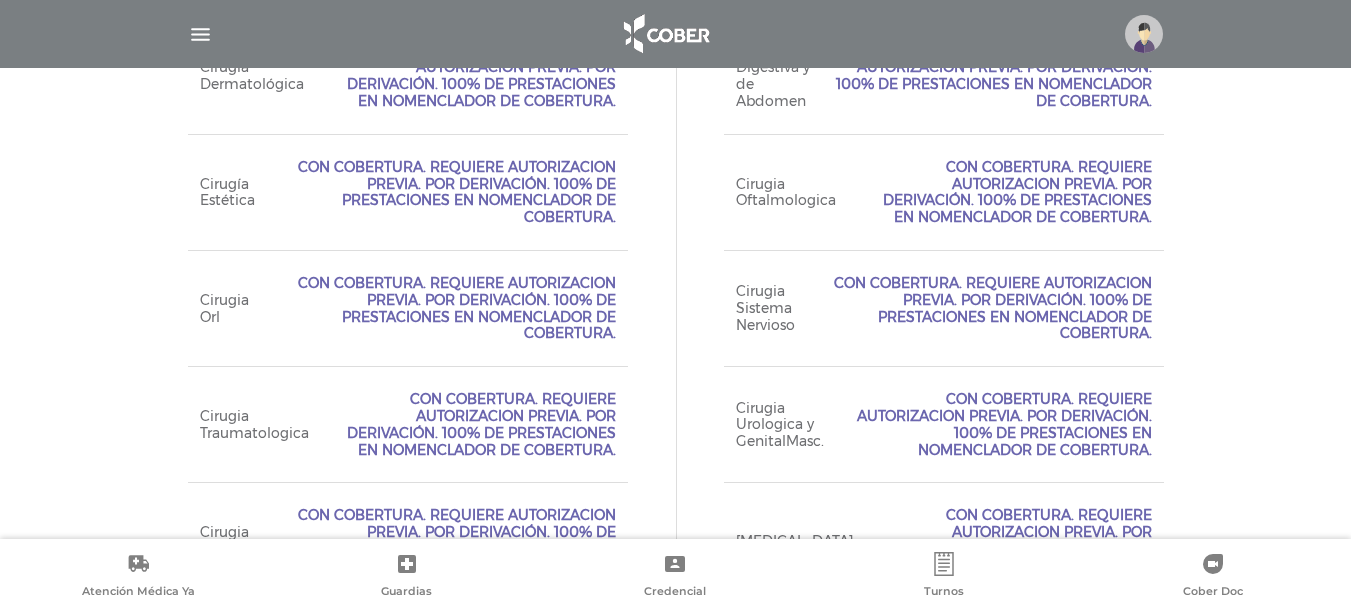 scroll, scrollTop: 907, scrollLeft: 0, axis: vertical 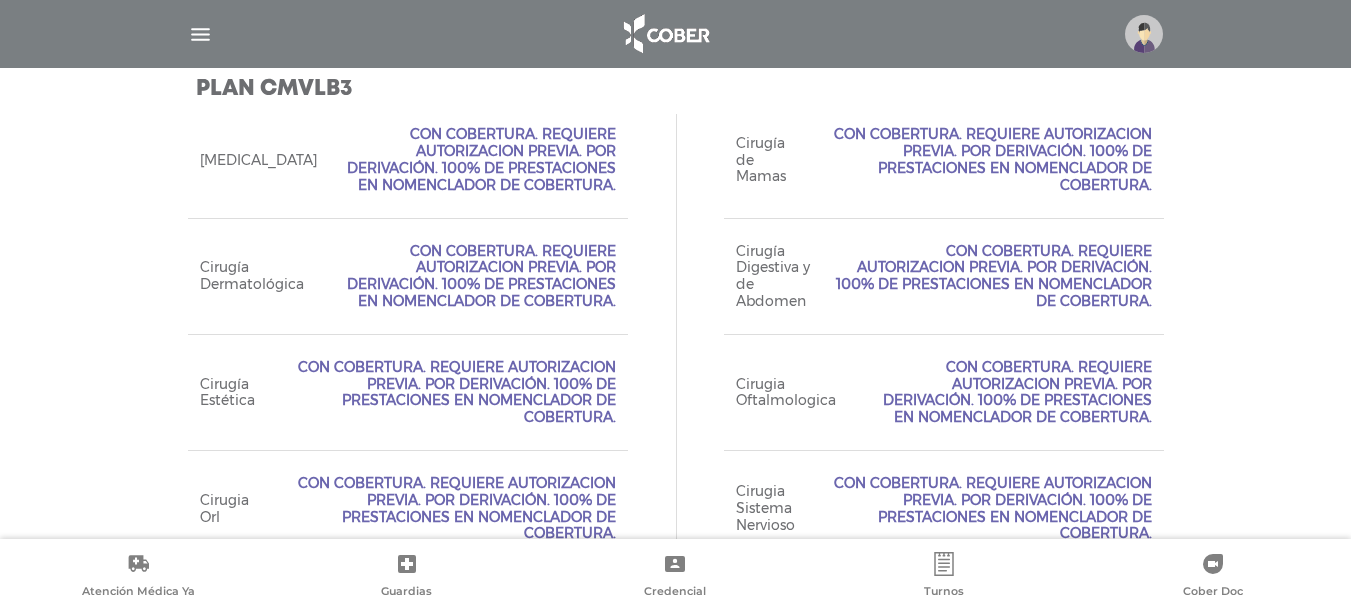 click on "Cirugía Cardíaca
Con Cobertura. Requiere Autorizacion Previa. Por Derivación. 100% de prestaciones en Nomenclador de Cobertura.
Cirugía de Mamas
Con Cobertura. Requiere Autorizacion Previa. Por Derivación. 100% de prestaciones en Nomenclador de Cobertura.
Cirugía Dermatológica
Con Cobertura. Requiere Autorizacion Previa. Por Derivación. 100% de prestaciones en Nomenclador de Cobertura." at bounding box center (676, 508) 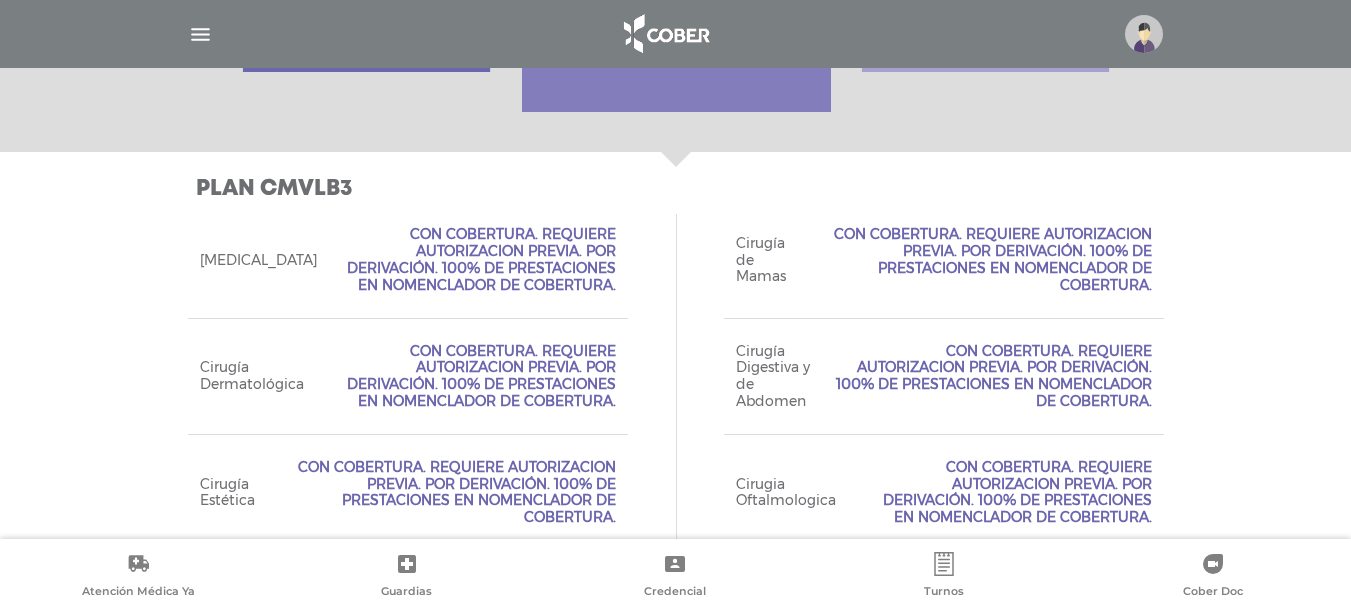 scroll, scrollTop: 1007, scrollLeft: 0, axis: vertical 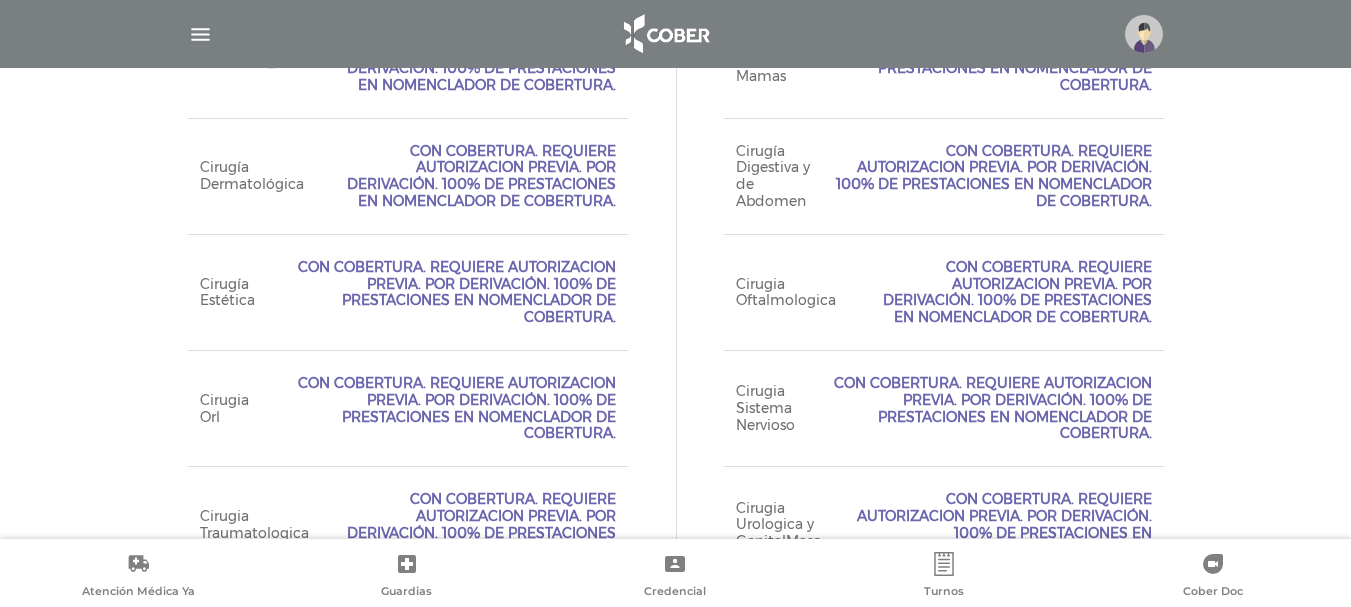 click on "Plan CMVLB3
Acceso Web
Incluído.
Ejecutivo Personalizado
No Incluído
Tipo de Credencial
Digital
Whats app personalizado
No Incluído" at bounding box center [675, 395] 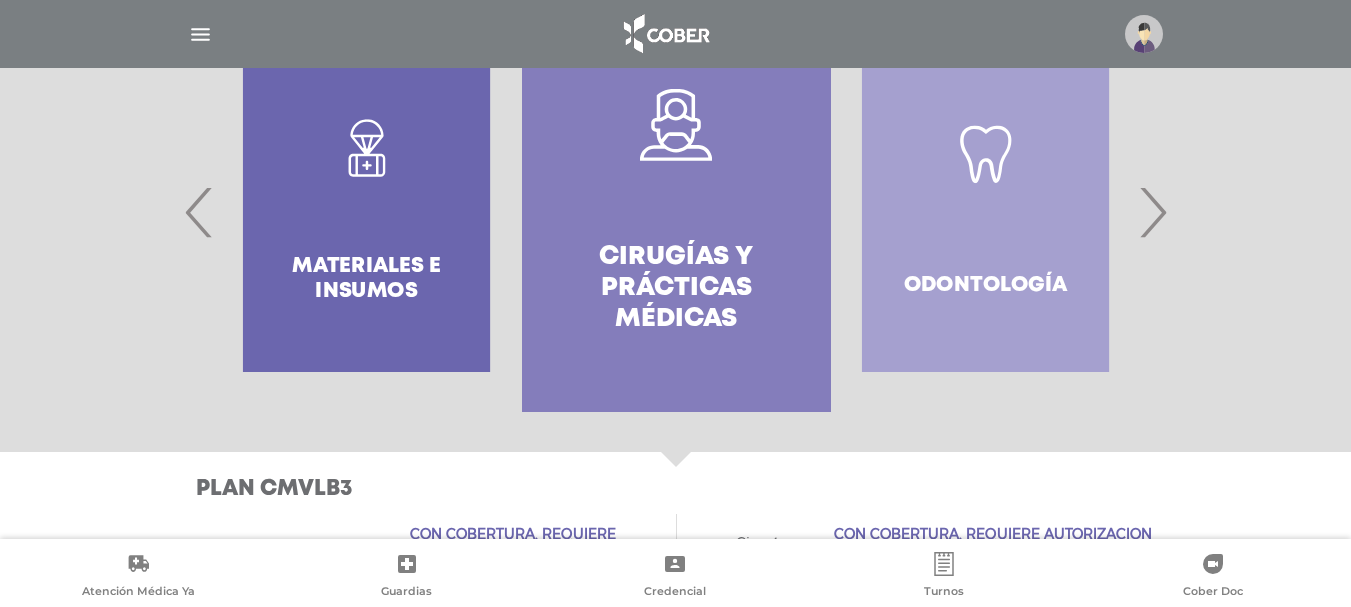drag, startPoint x: 1210, startPoint y: 221, endPoint x: 1151, endPoint y: 296, distance: 95.42536 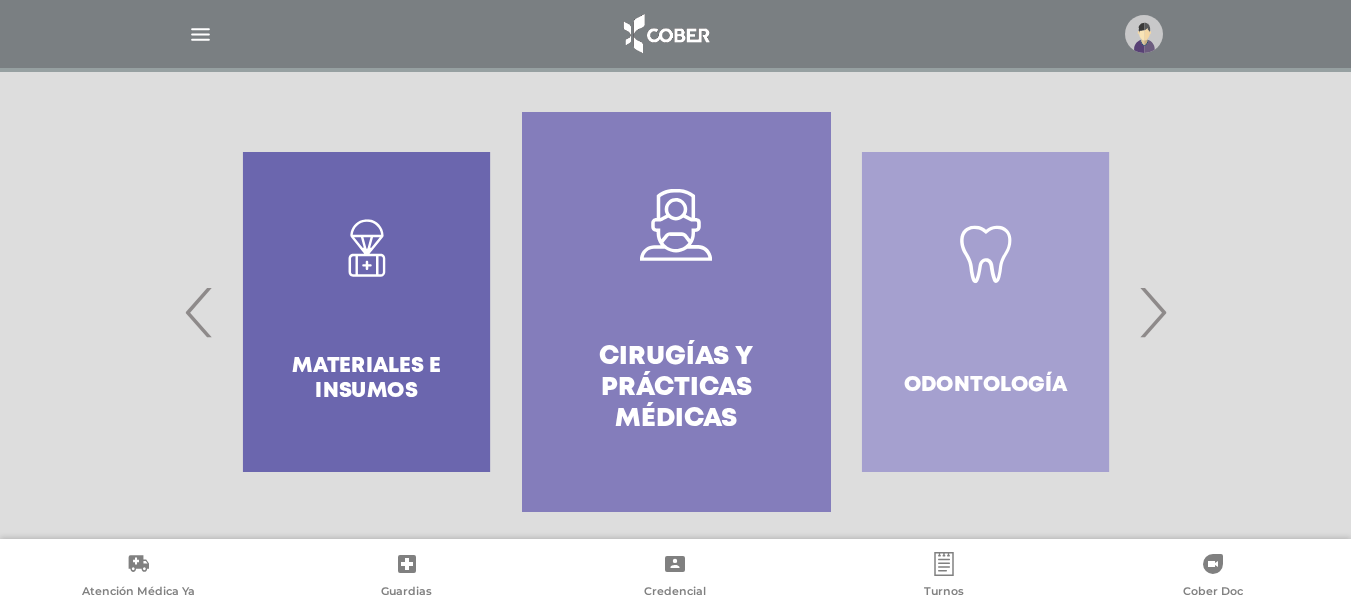 scroll, scrollTop: 0, scrollLeft: 0, axis: both 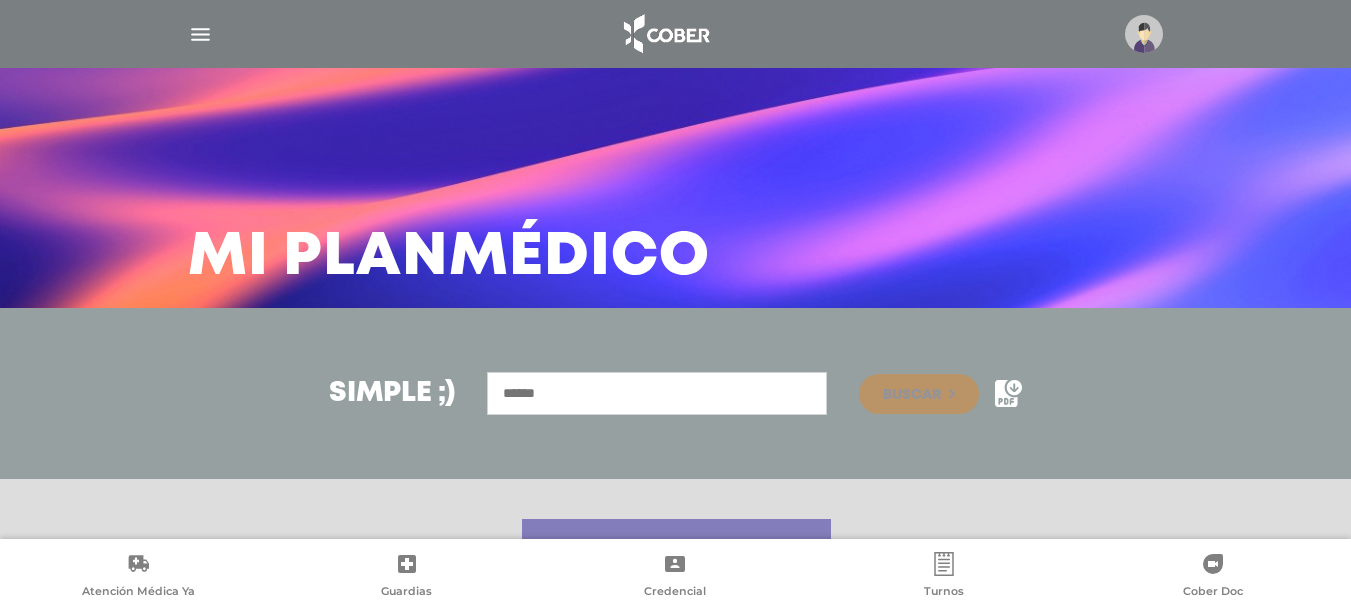 click 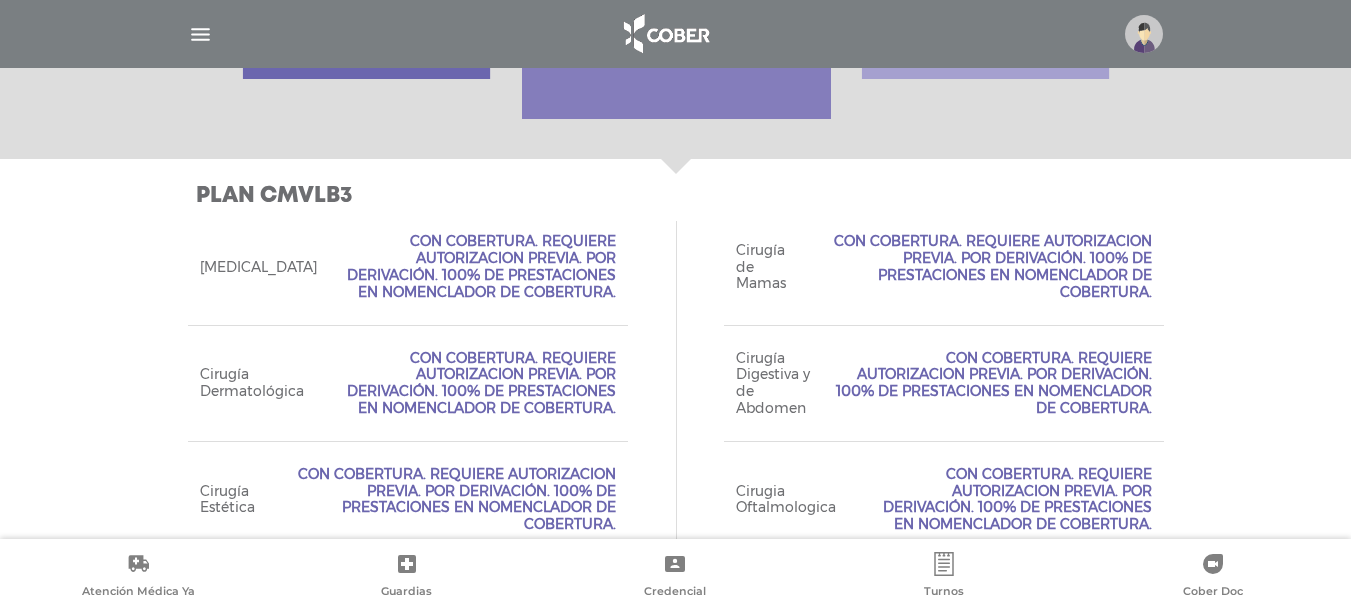 scroll, scrollTop: 1300, scrollLeft: 0, axis: vertical 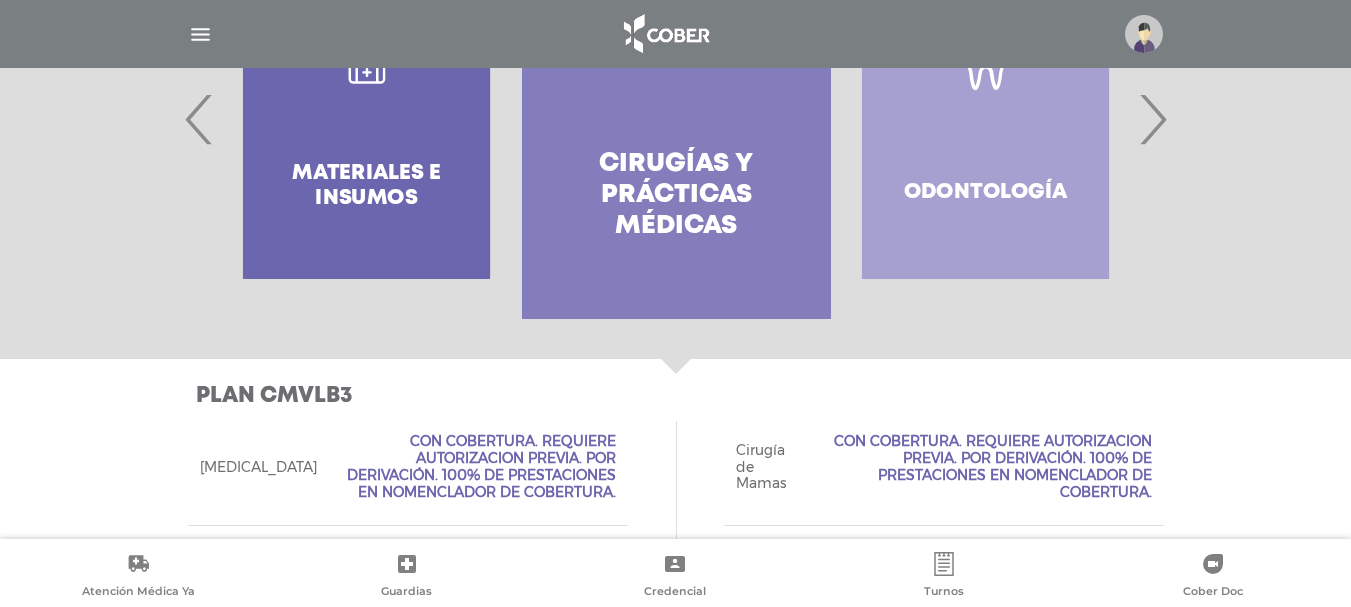 click at bounding box center (675, 119) 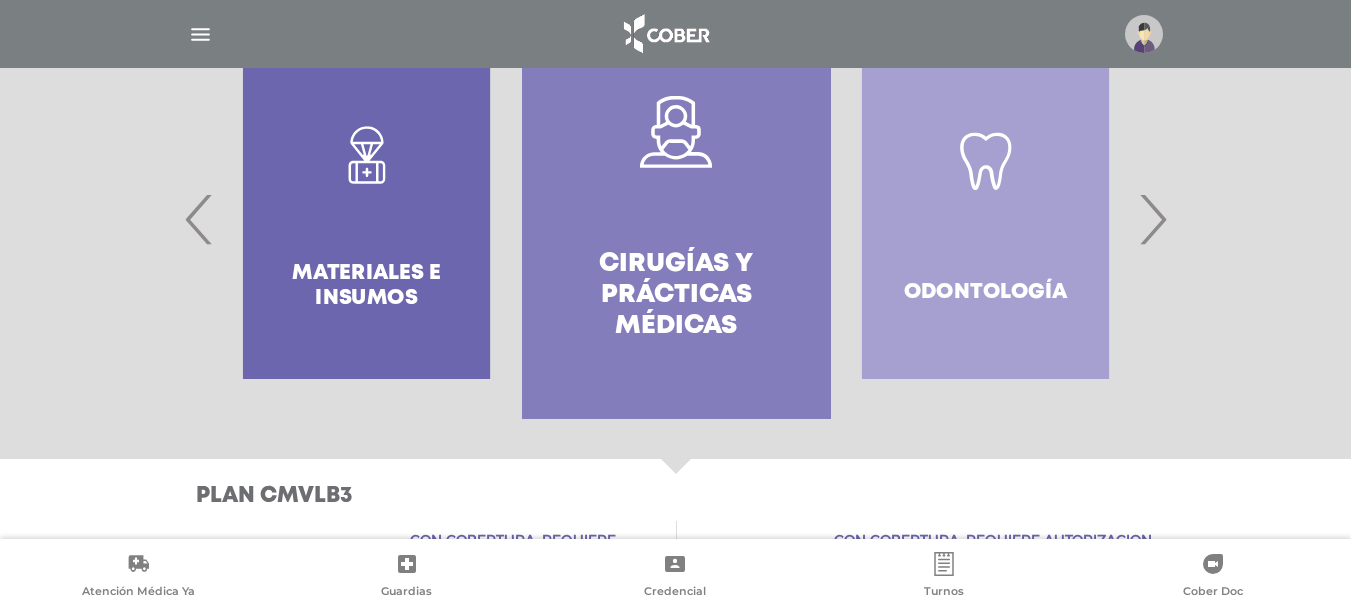 scroll, scrollTop: 400, scrollLeft: 0, axis: vertical 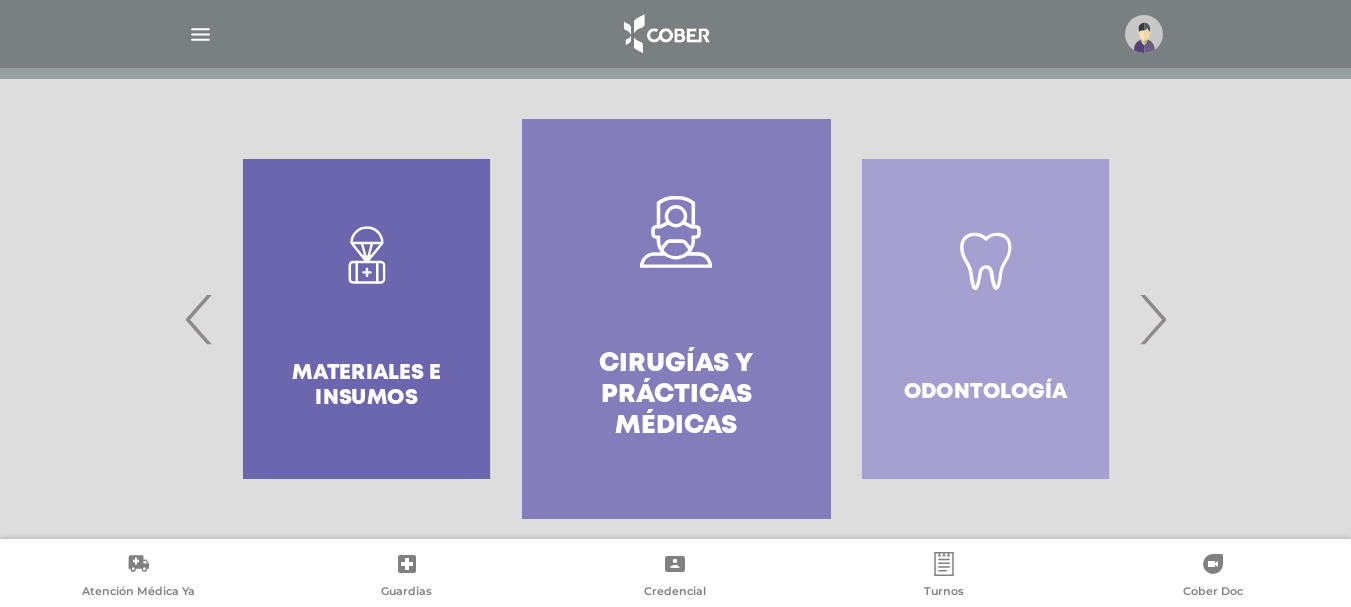 click on "‹" at bounding box center [199, 319] 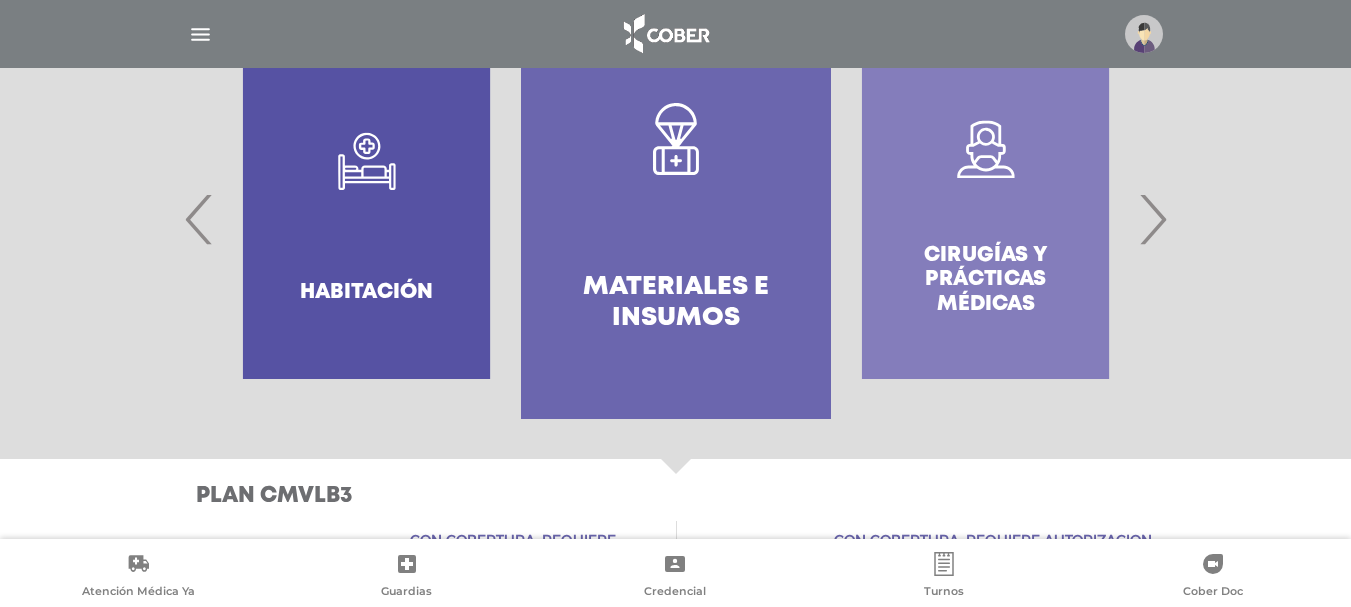 drag, startPoint x: 1277, startPoint y: 389, endPoint x: 1256, endPoint y: 406, distance: 27.018513 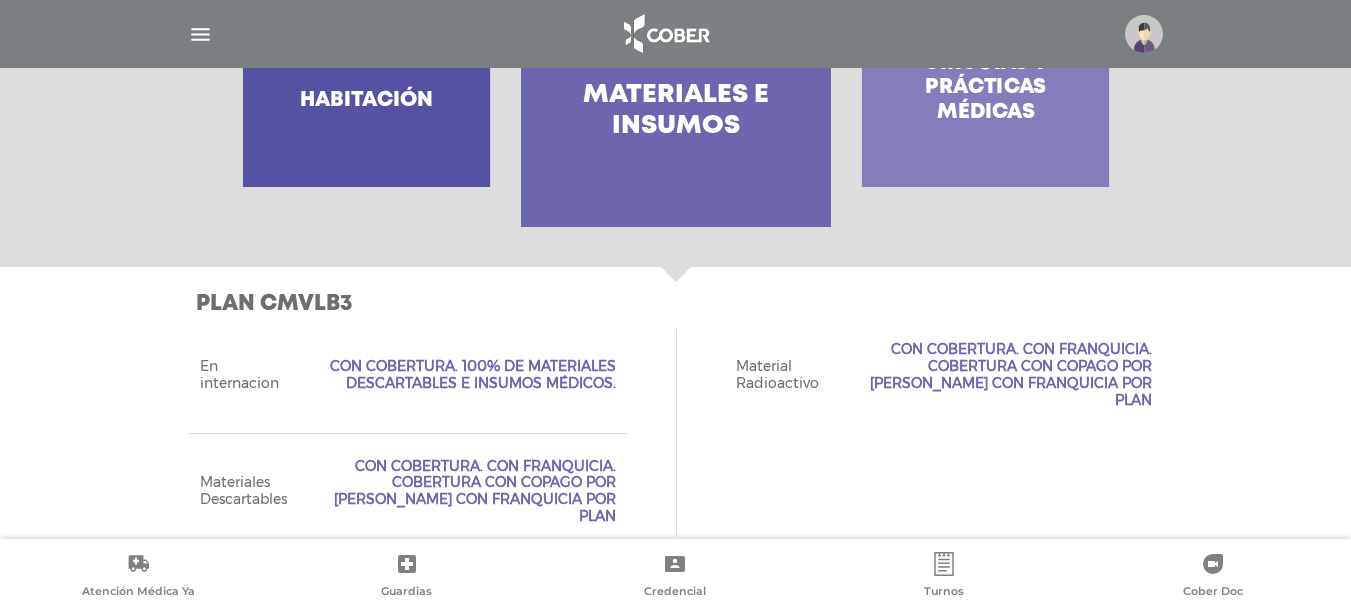 scroll, scrollTop: 192, scrollLeft: 0, axis: vertical 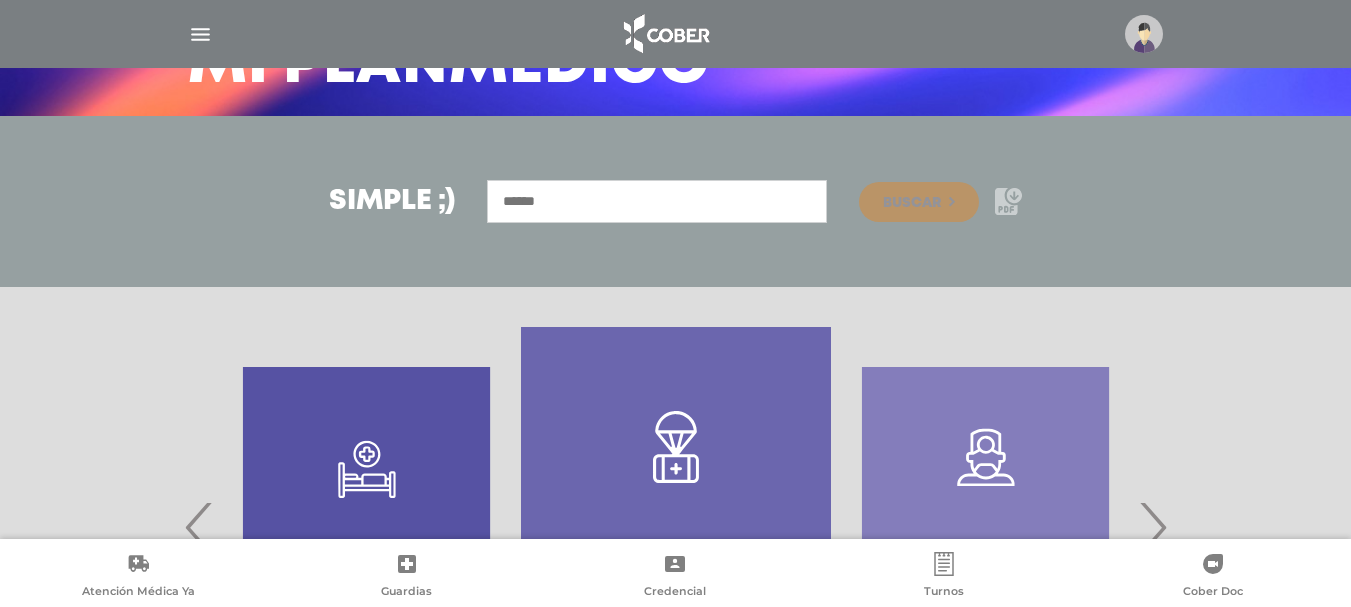 click 